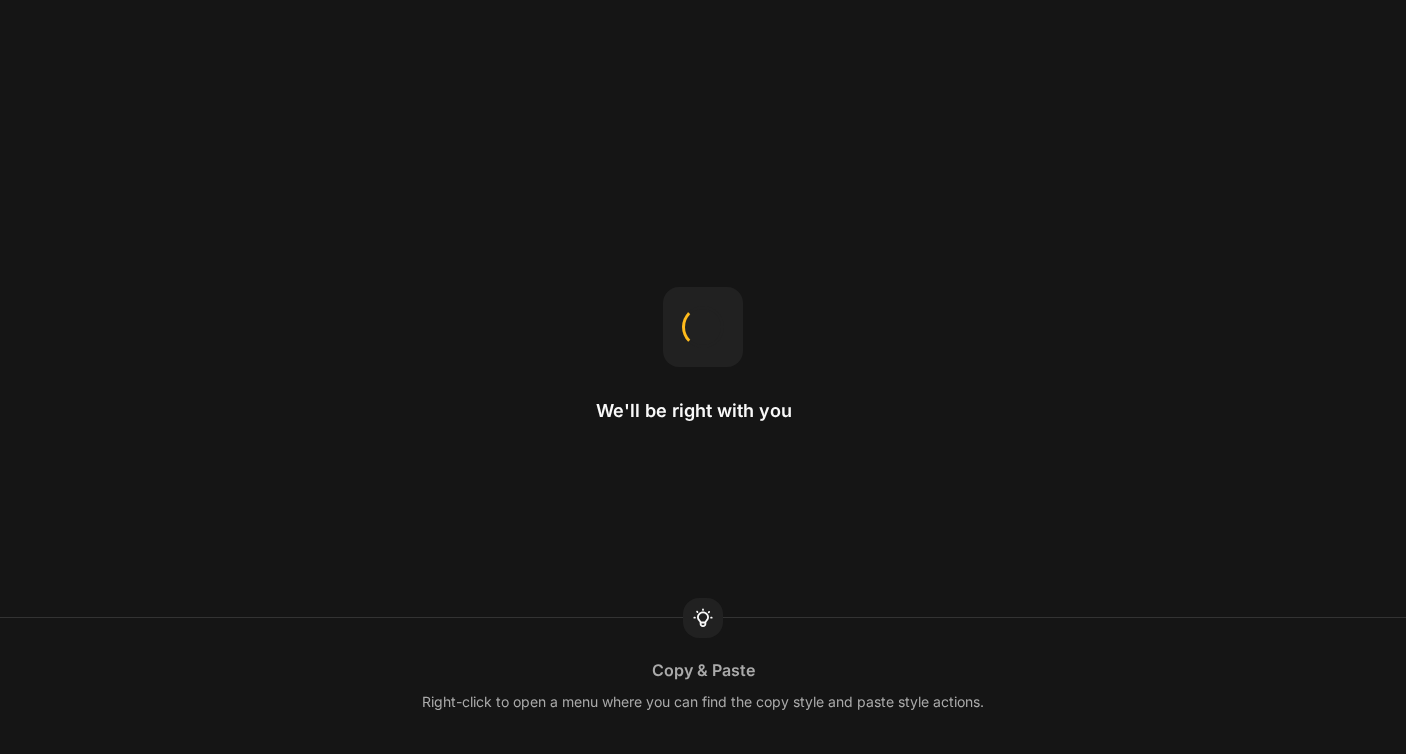 scroll, scrollTop: 0, scrollLeft: 0, axis: both 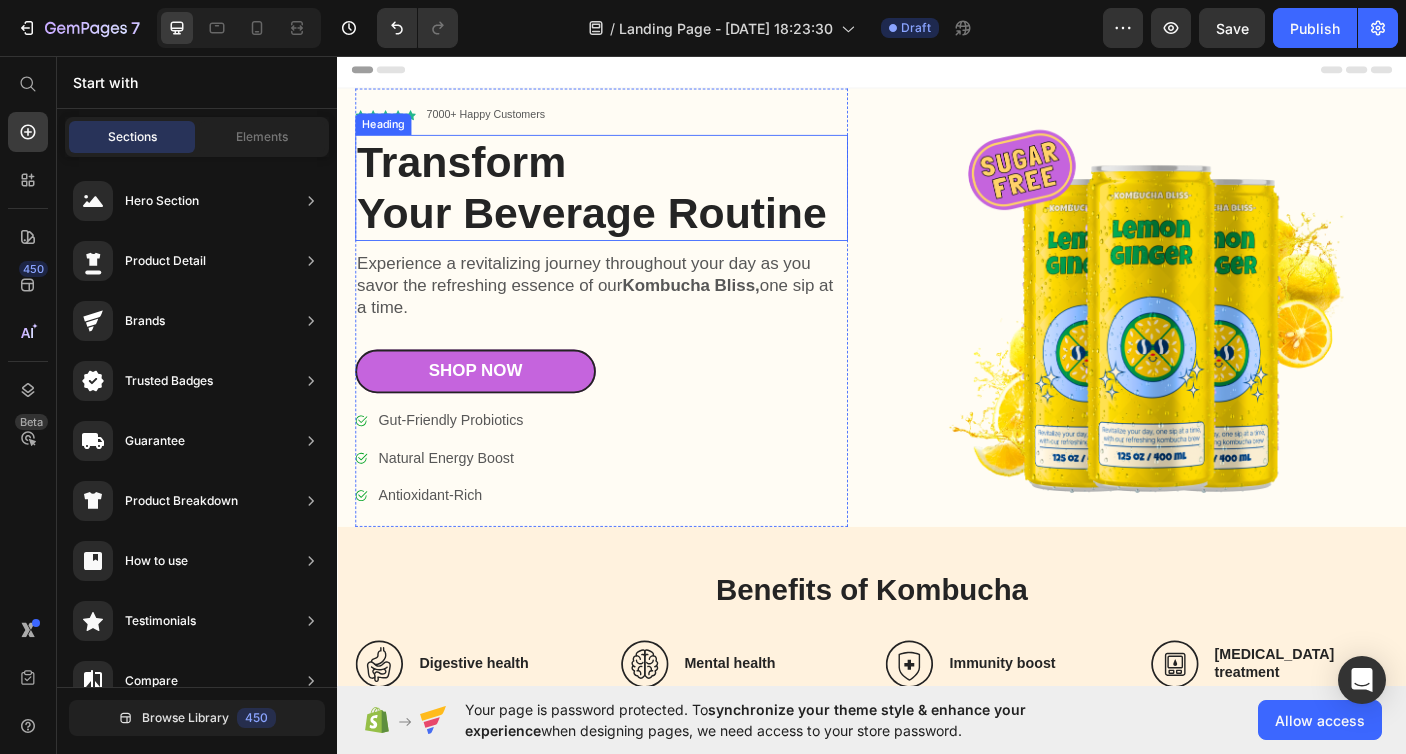 click on "Transform  Your Beverage Routine" at bounding box center [633, 204] 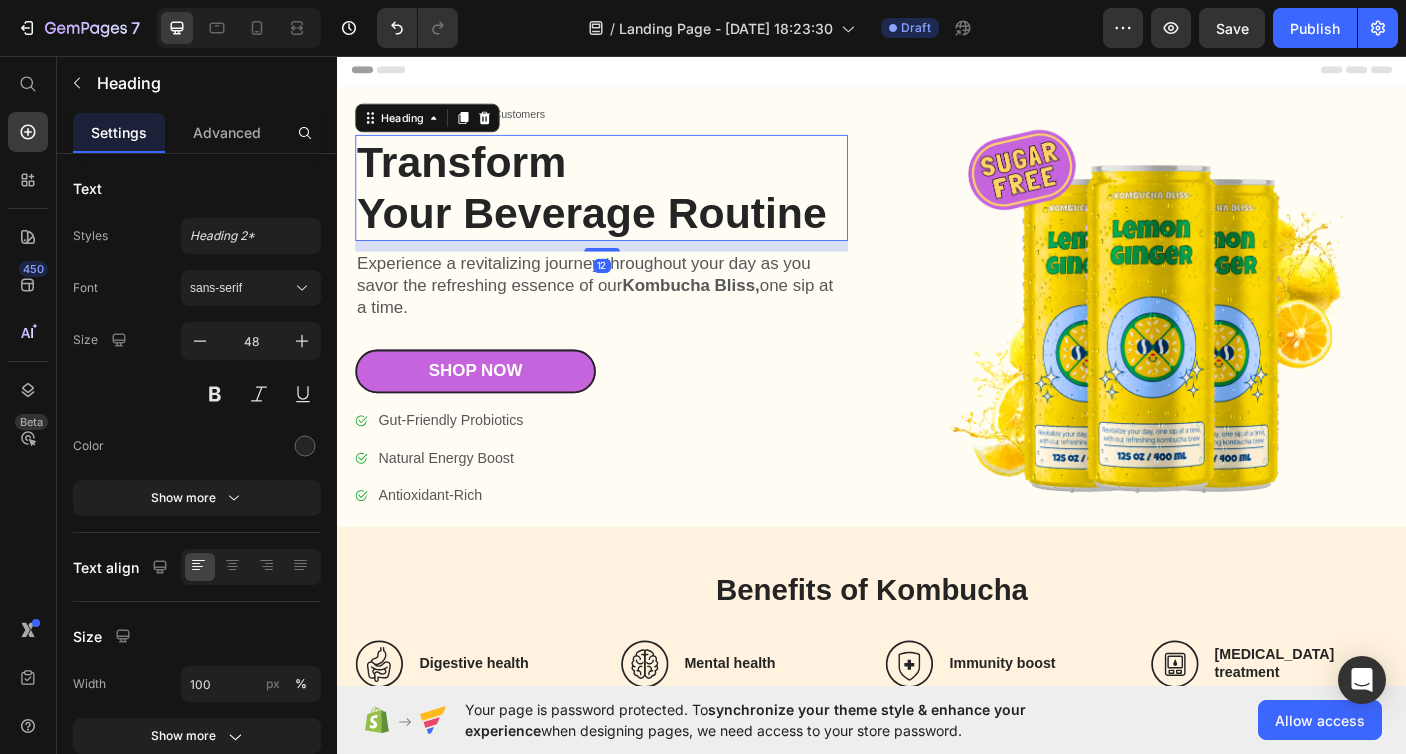 click on "Transform  Your Beverage Routine" at bounding box center [633, 204] 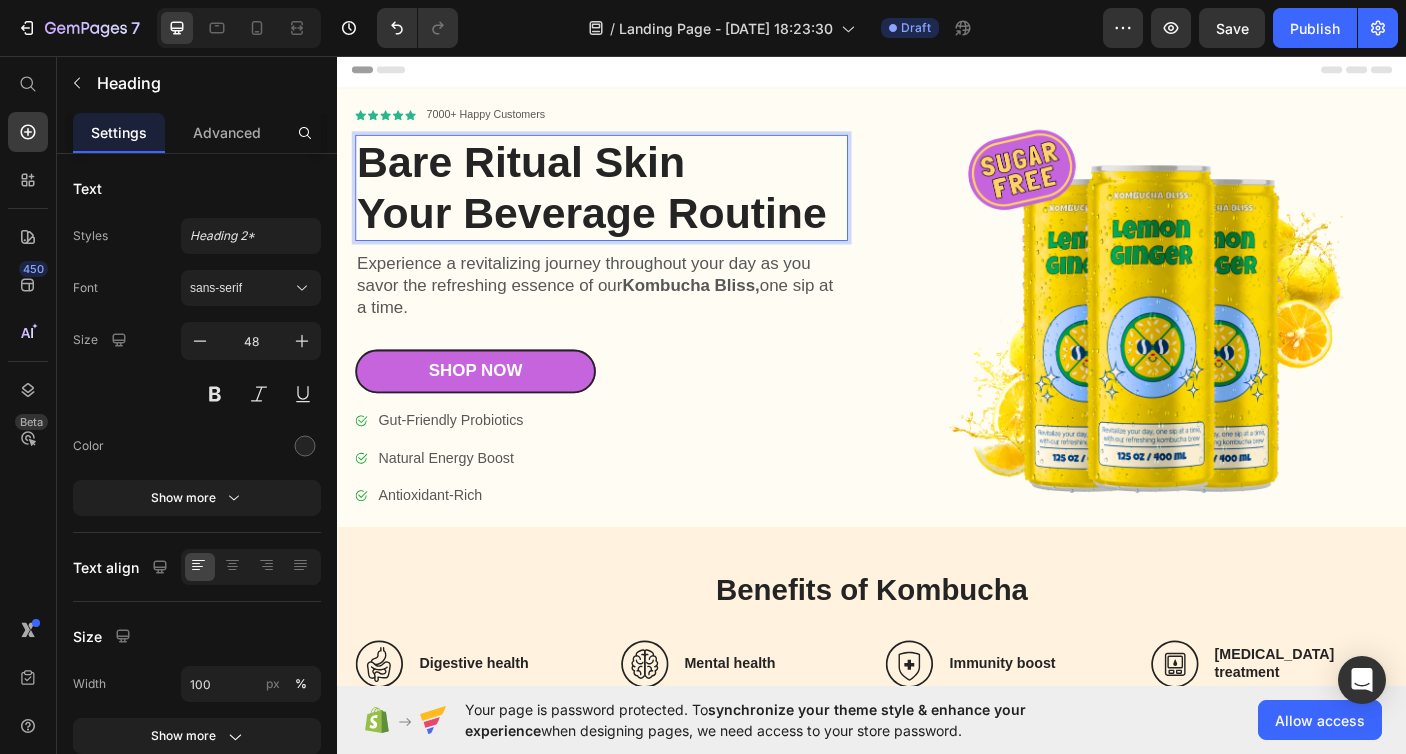 click on "Bare Ritual Skin  Your Beverage Routine" at bounding box center [633, 204] 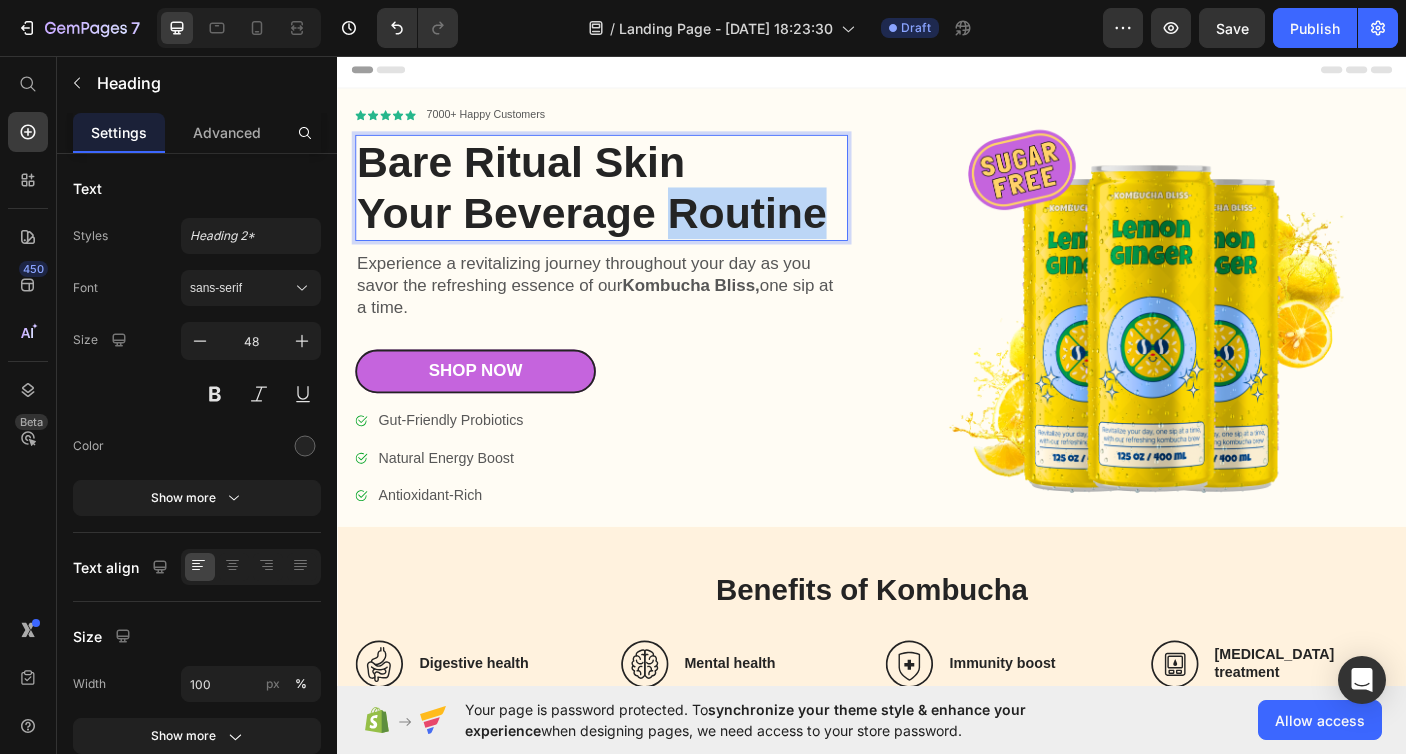 click on "Bare Ritual Skin  Your Beverage Routine" at bounding box center (633, 204) 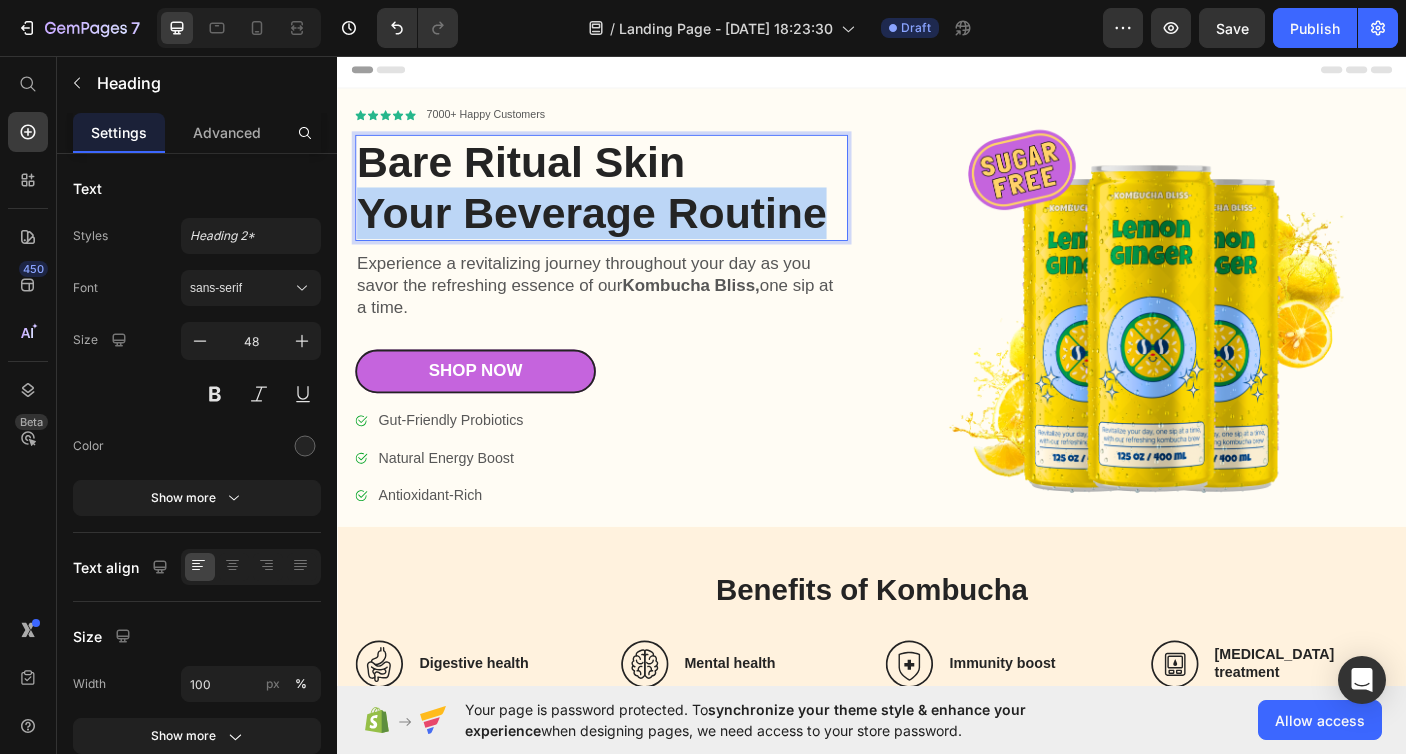 click on "Bare Ritual Skin  Your Beverage Routine" at bounding box center [633, 204] 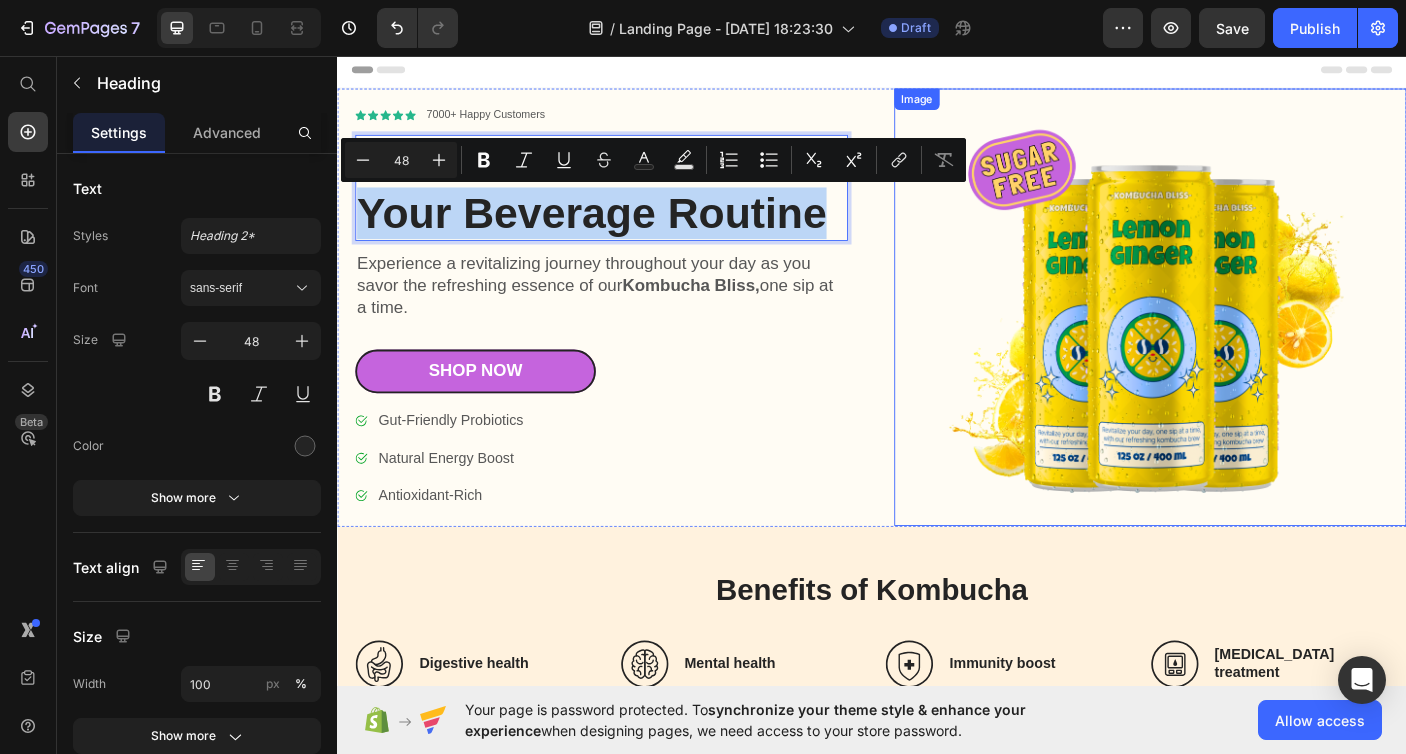 click at bounding box center [1249, 338] 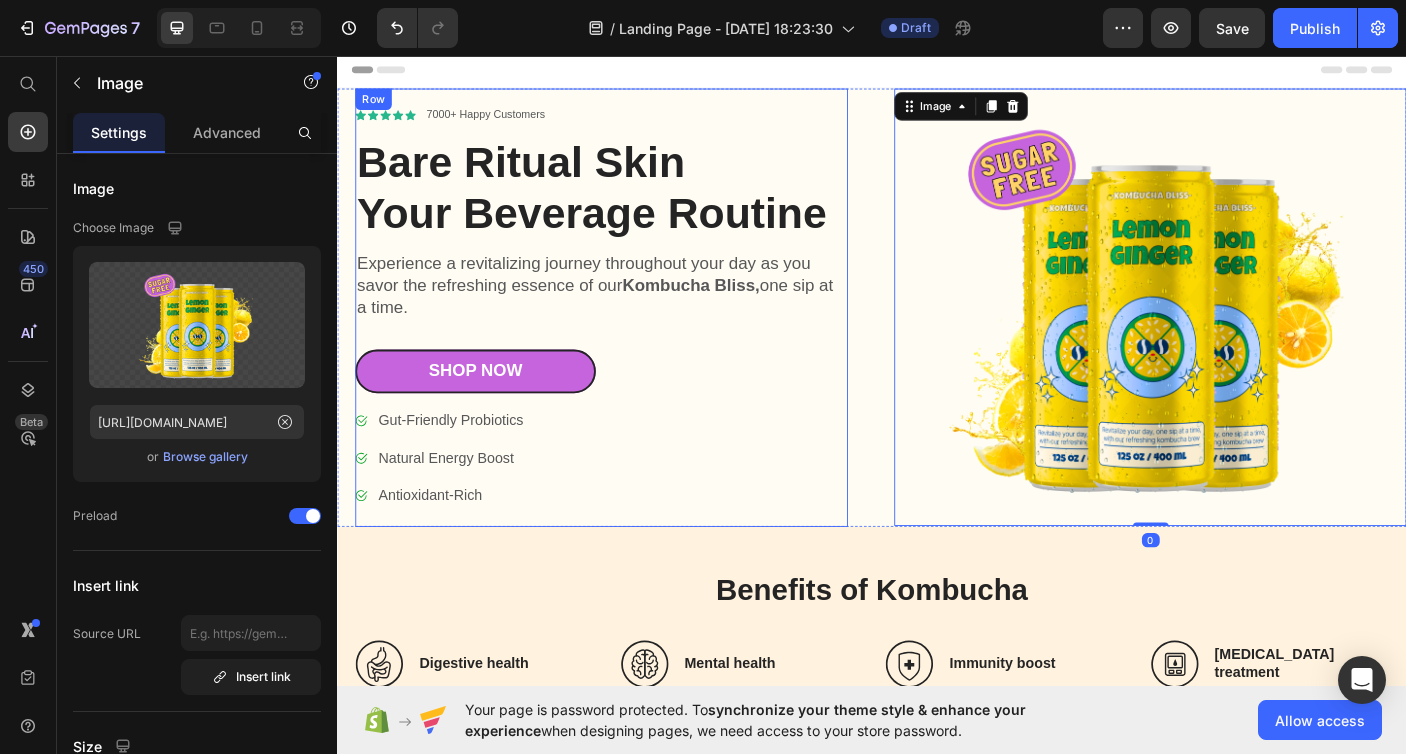 click on "Icon Icon Icon Icon Icon Icon List 7000+ Happy Customers Text Block Row" at bounding box center (633, 123) 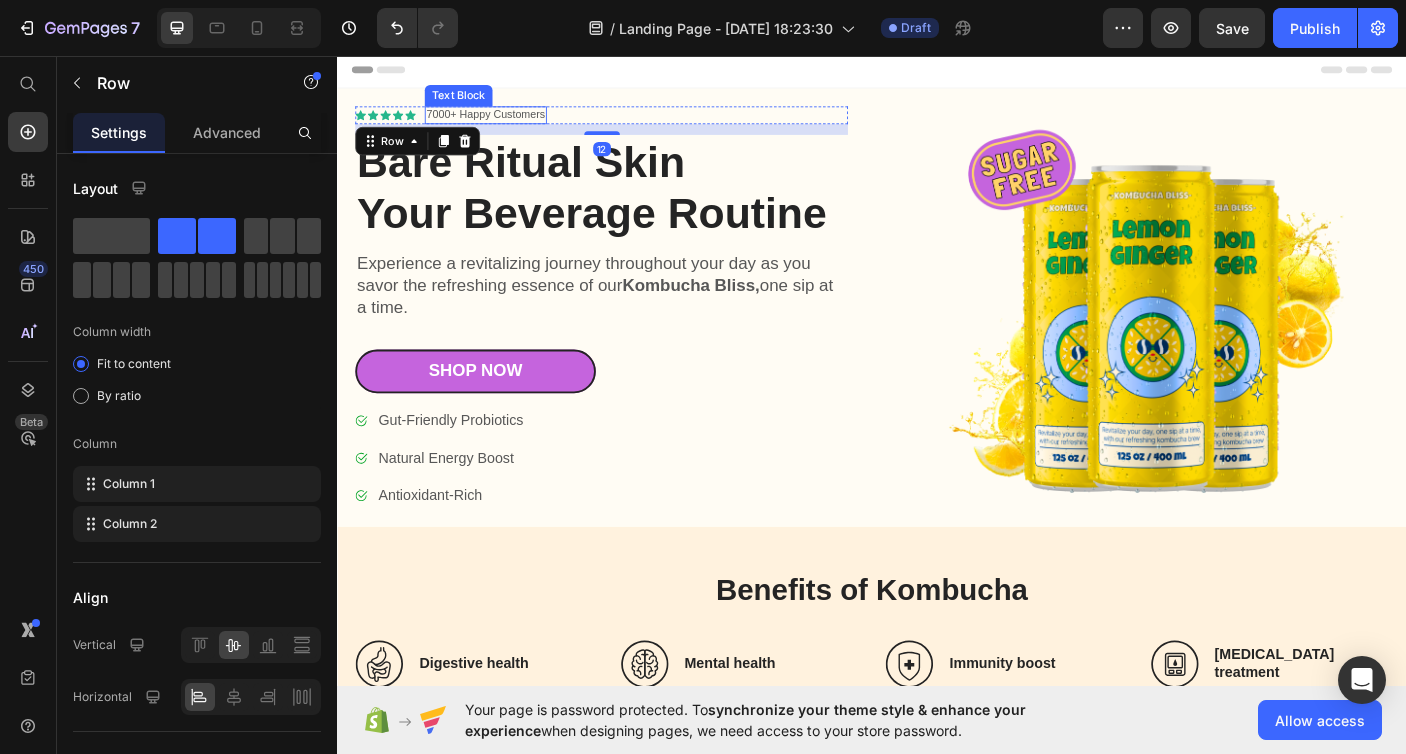 click on "7000+ Happy Customers" at bounding box center (503, 123) 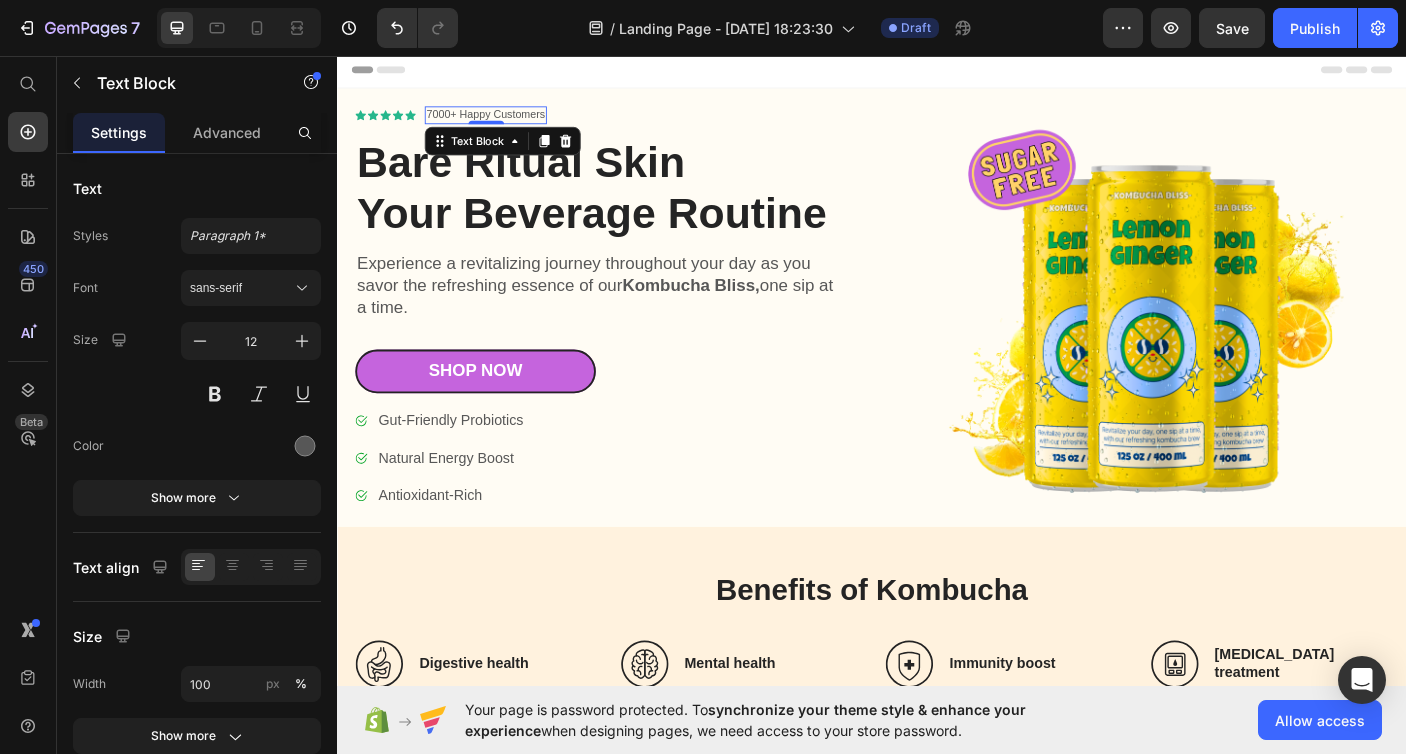 click on "7000+ Happy Customers" at bounding box center (503, 123) 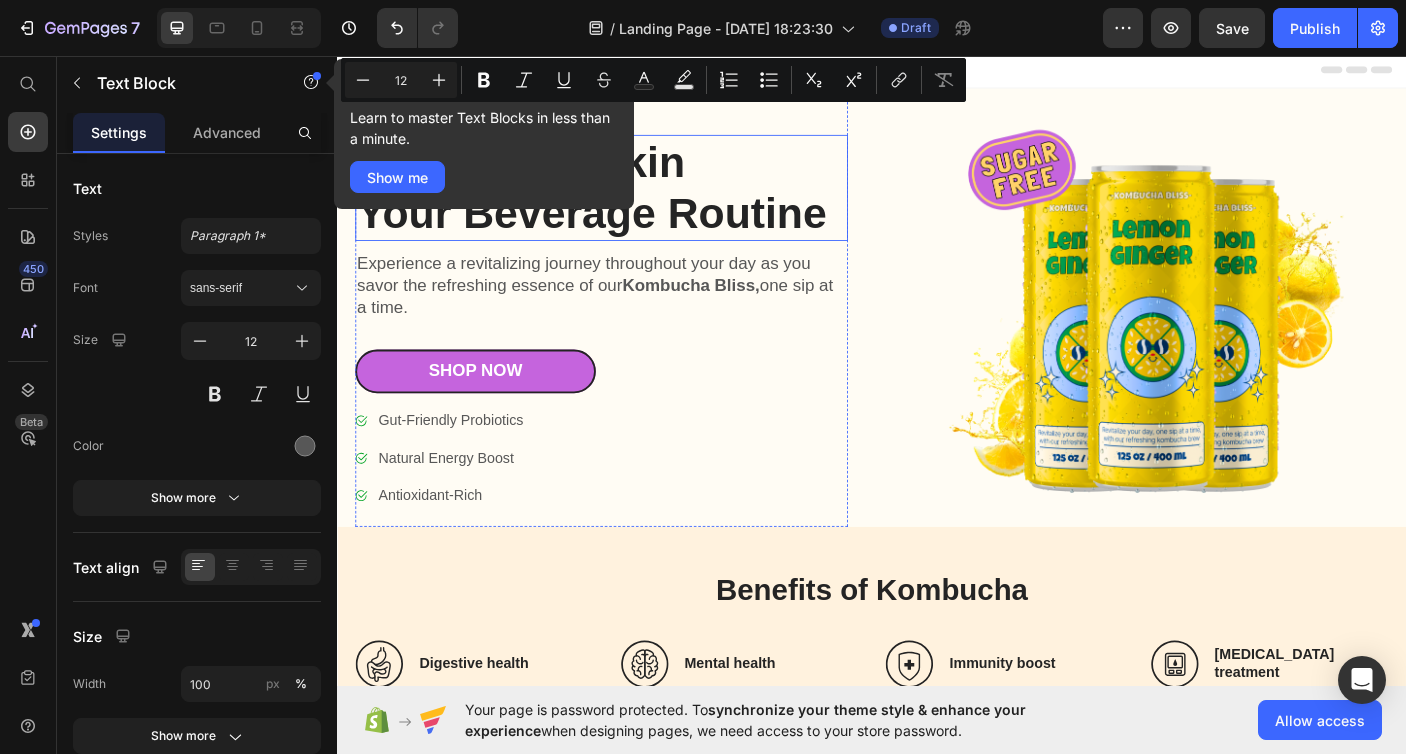 click on "Bare Ritual Skin  Your Beverage Routine" at bounding box center (633, 204) 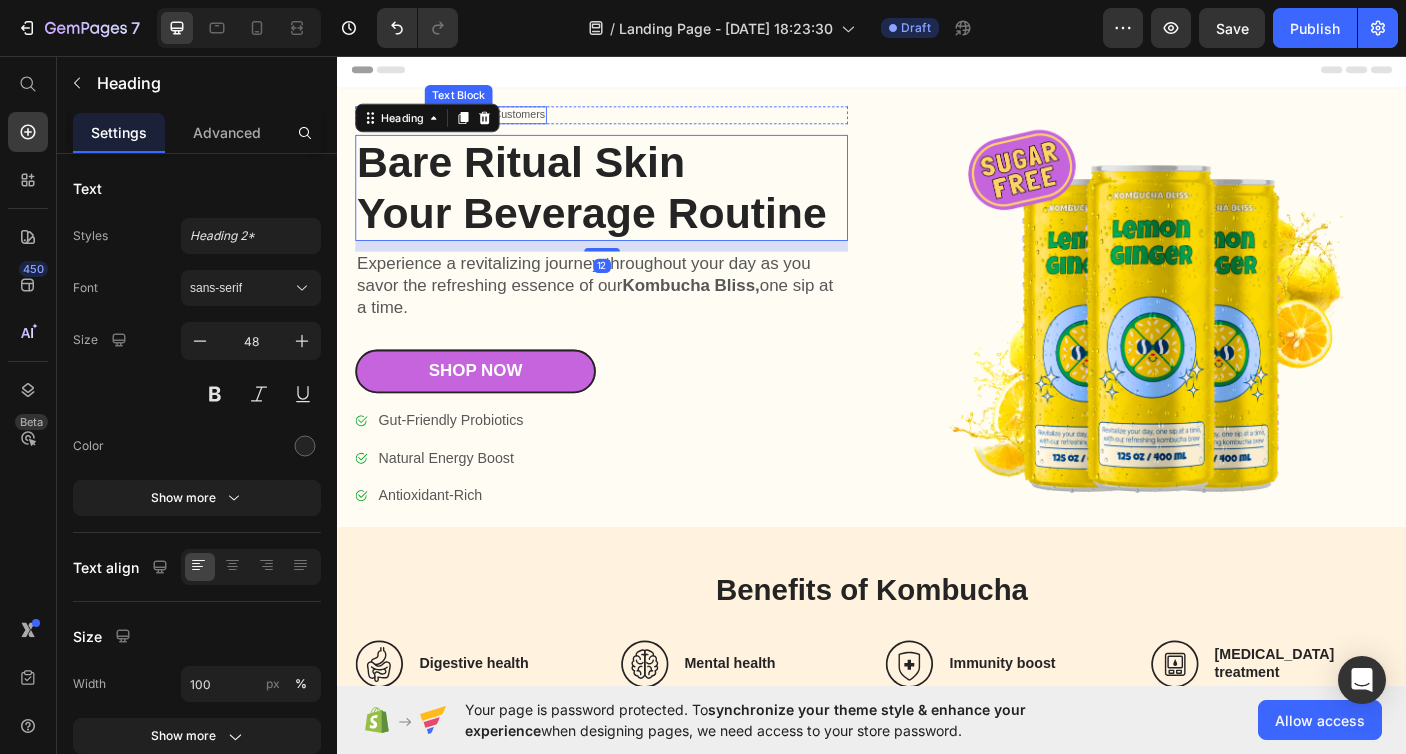 click on "7000+ Happy Customers" at bounding box center (503, 123) 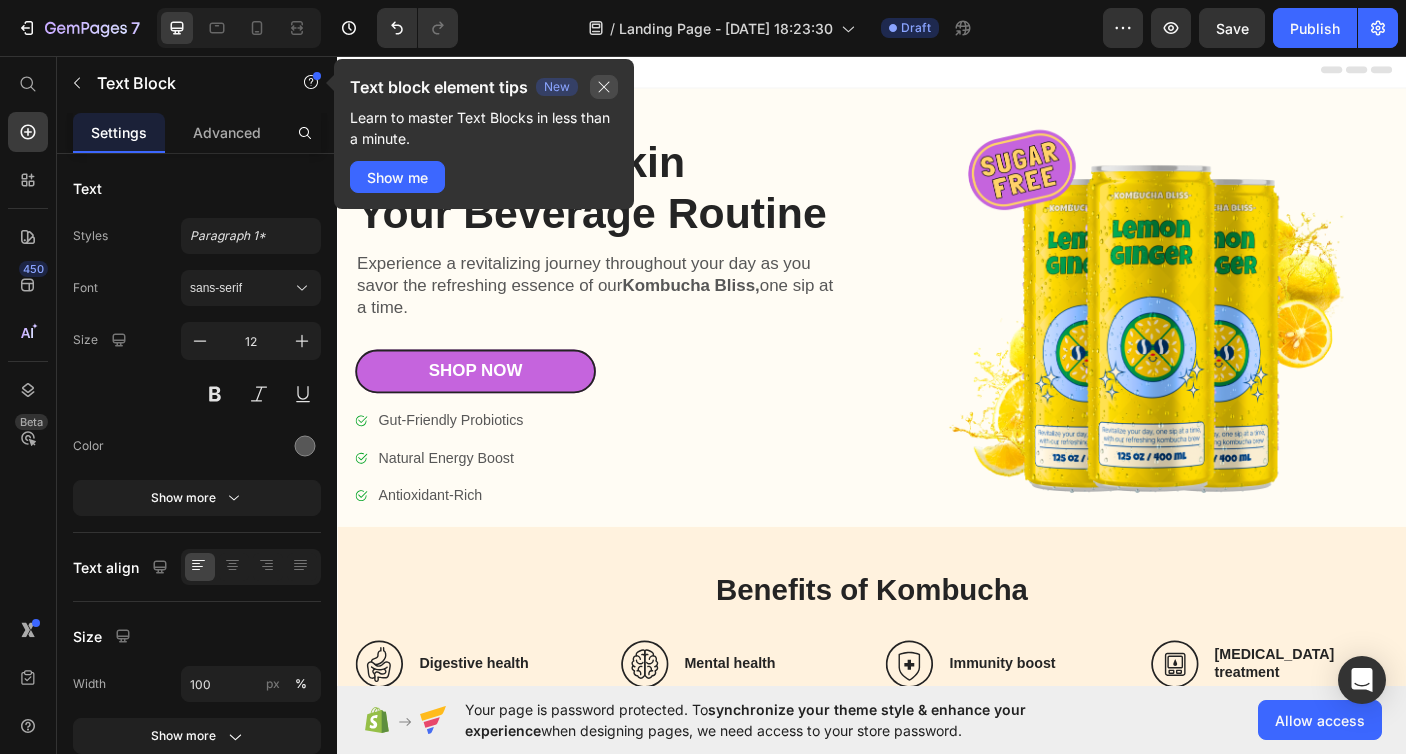 click 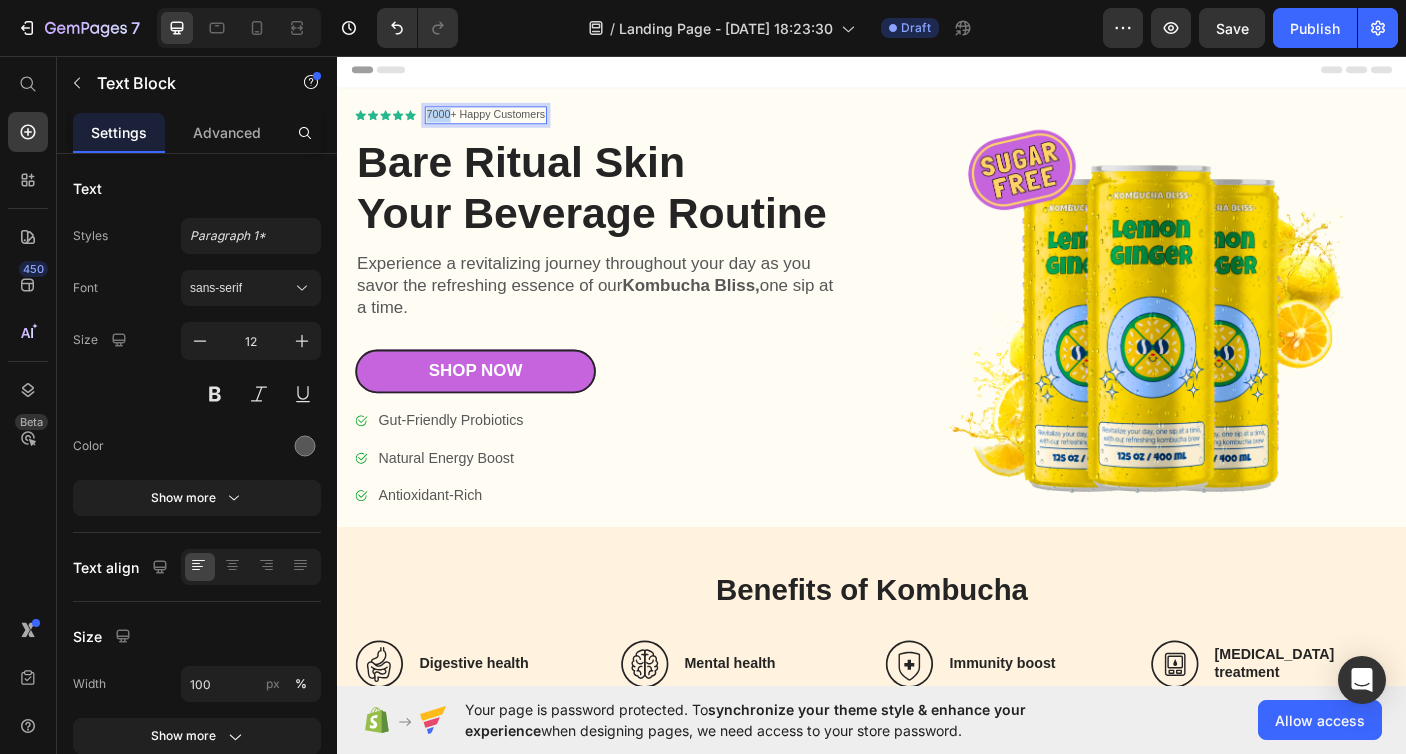click on "7000+ Happy Customers" at bounding box center [503, 123] 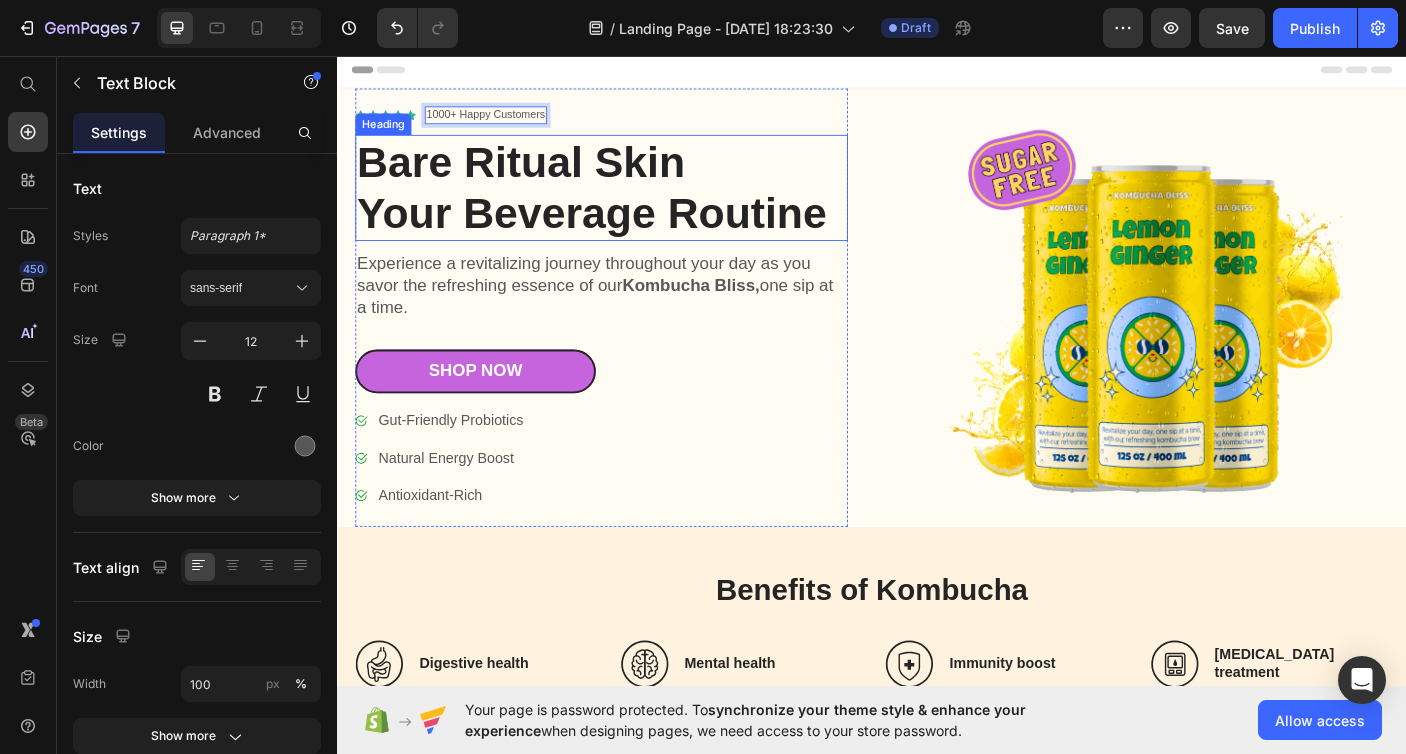 click on "Bare Ritual Skin  Your Beverage Routine" at bounding box center (633, 204) 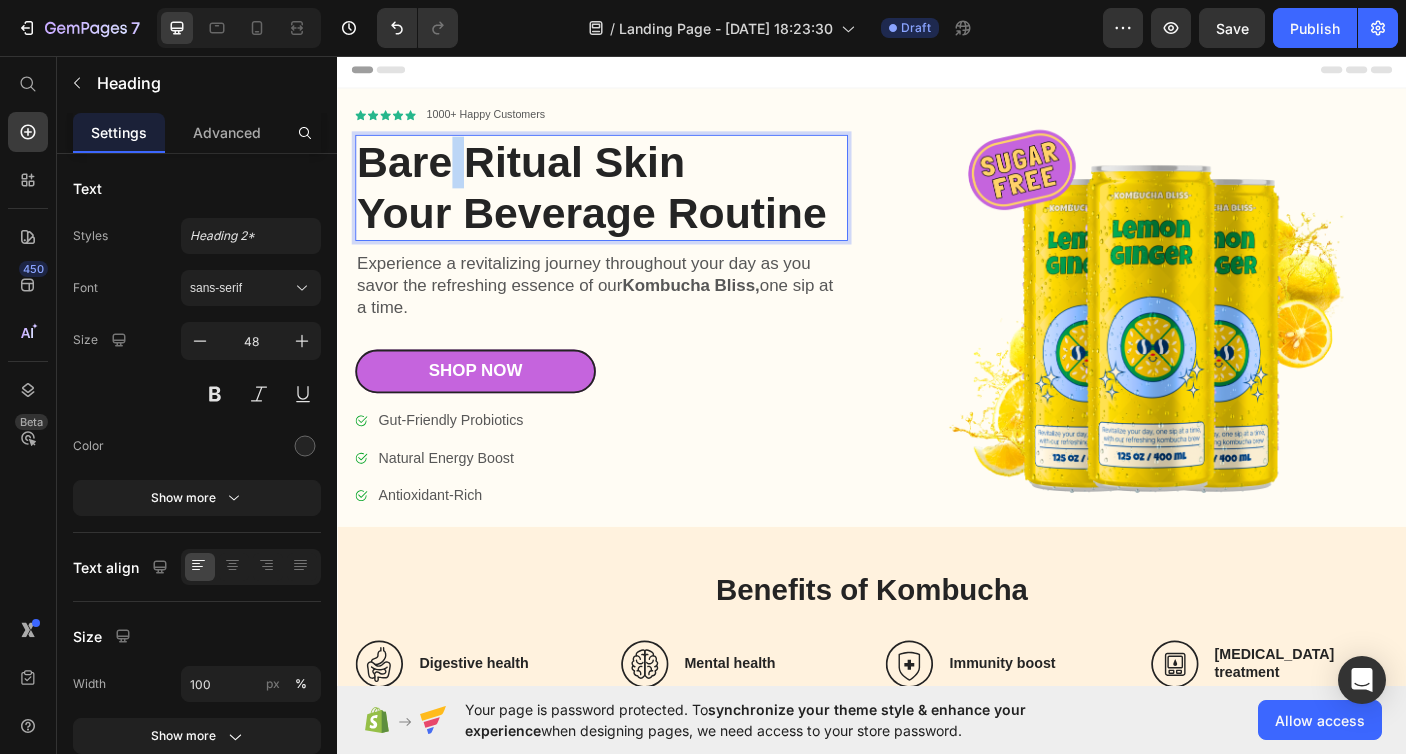 click on "Bare Ritual Skin  Your Beverage Routine" at bounding box center [633, 204] 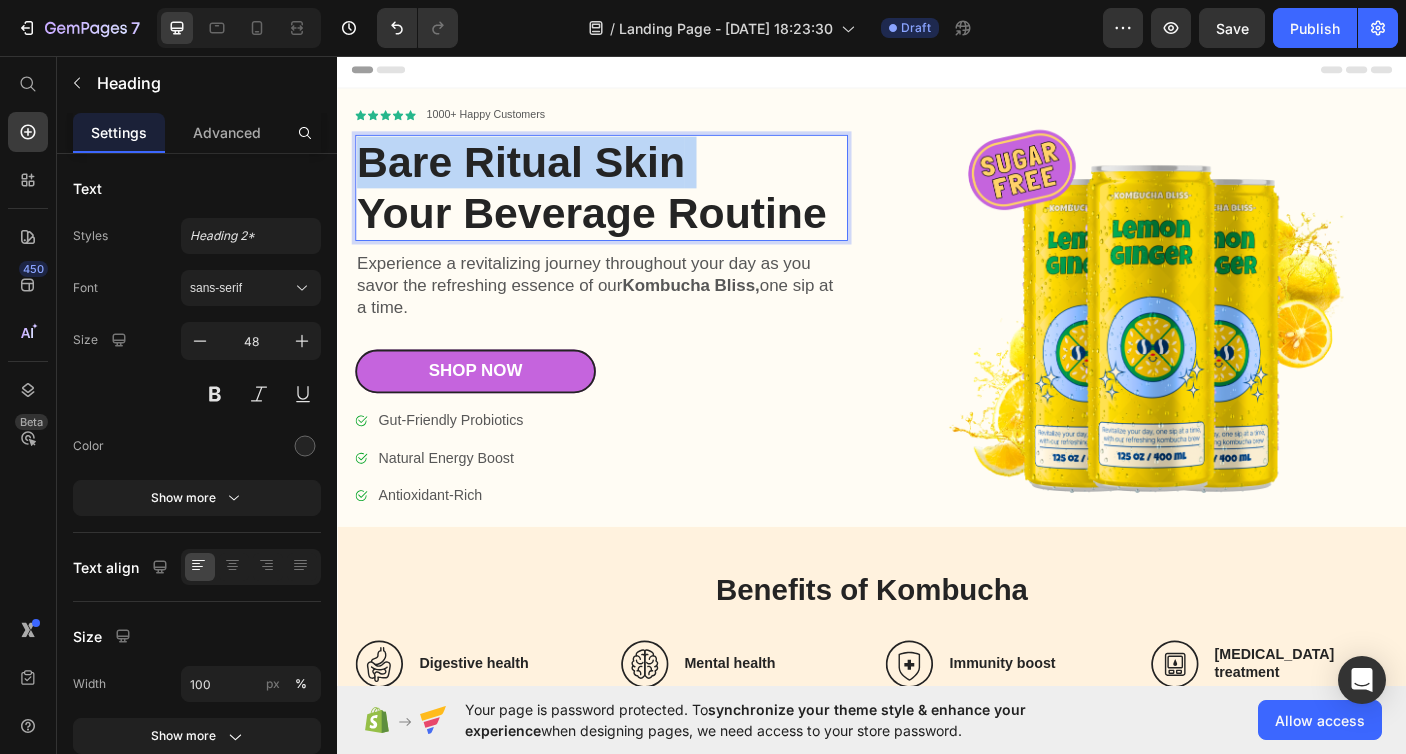 click on "Bare Ritual Skin  Your Beverage Routine" at bounding box center (633, 204) 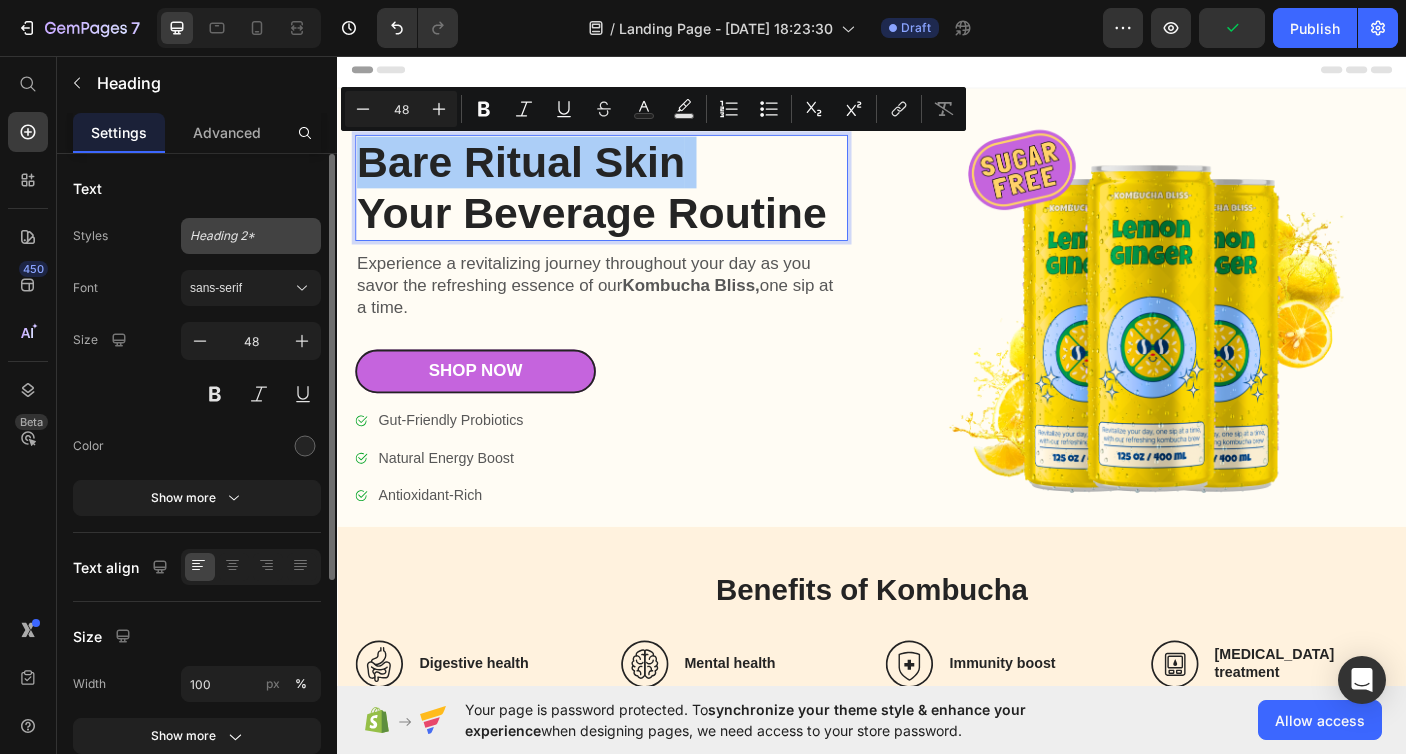 click on "Heading 2*" at bounding box center [251, 236] 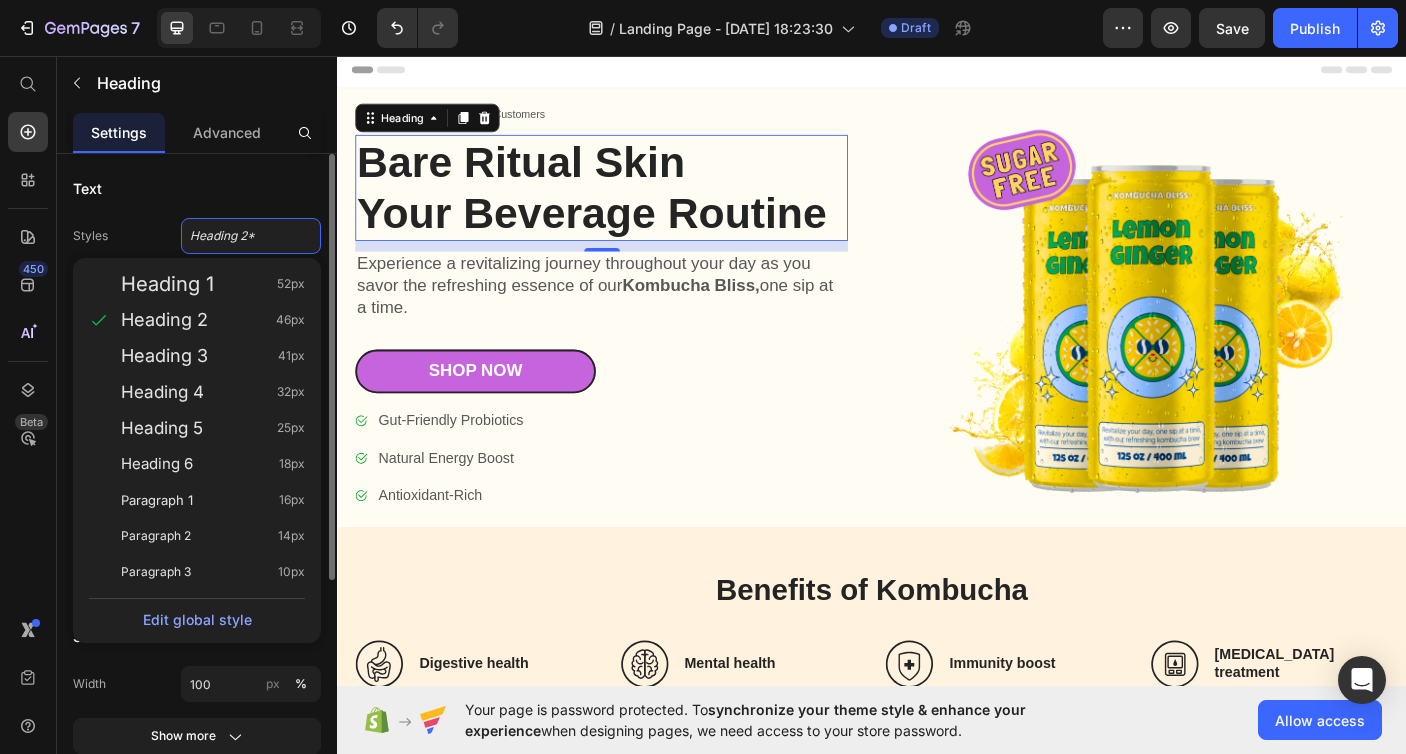 click on "Text" at bounding box center [197, 188] 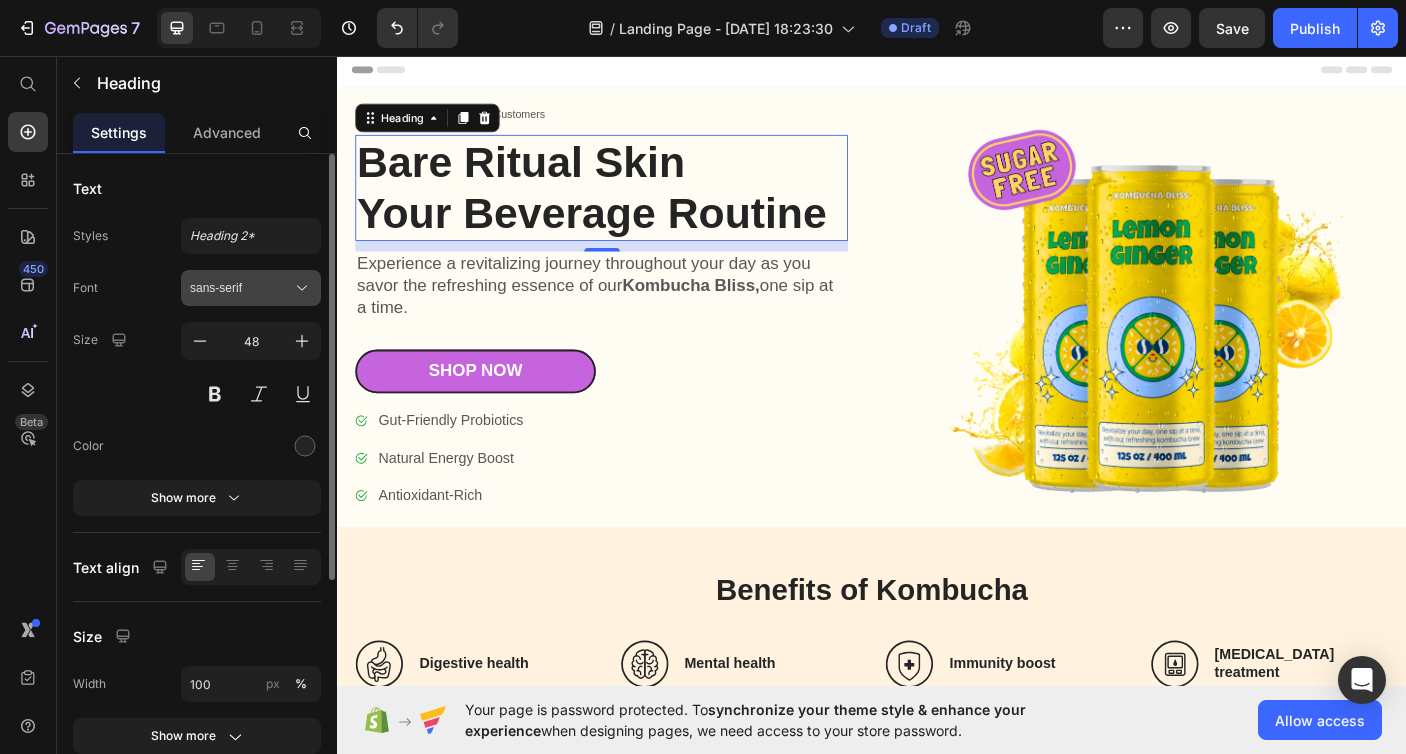 click on "sans-serif" at bounding box center [241, 288] 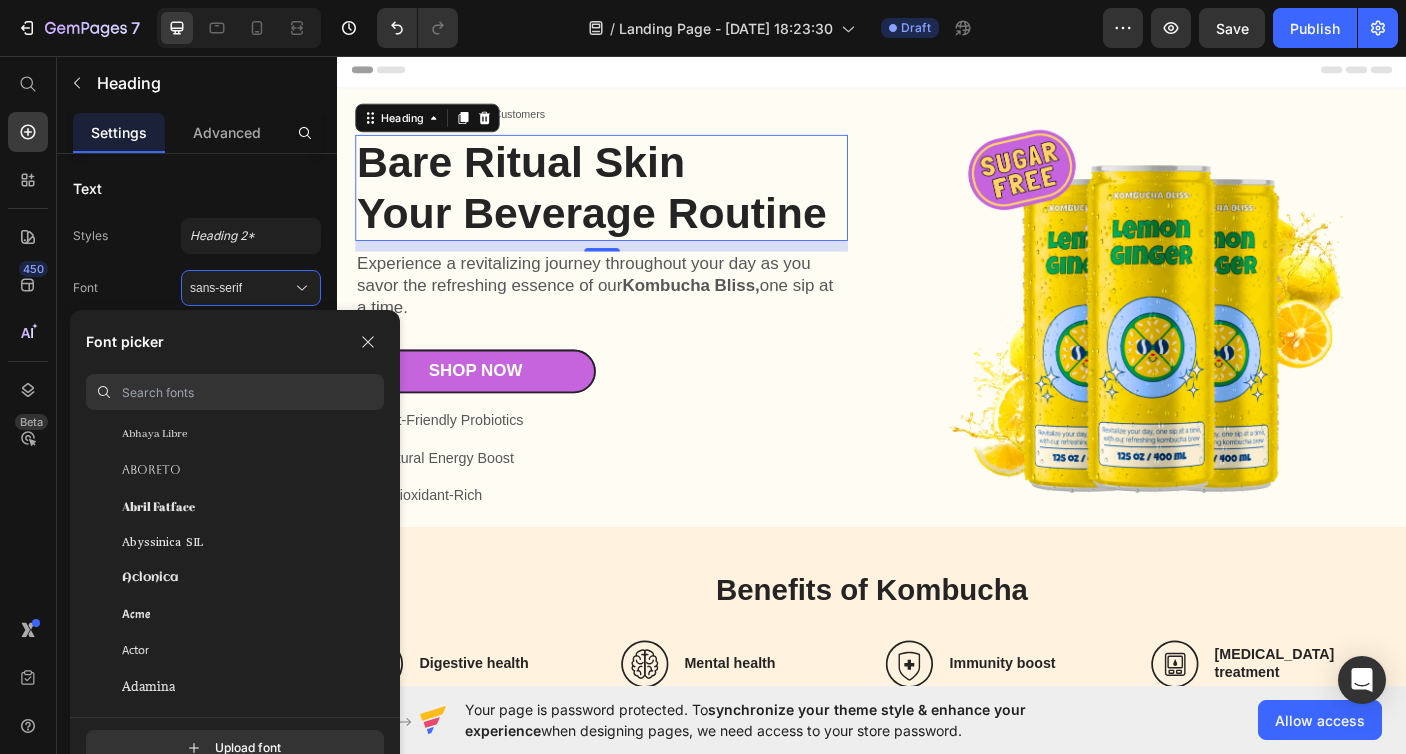 scroll, scrollTop: 249, scrollLeft: 0, axis: vertical 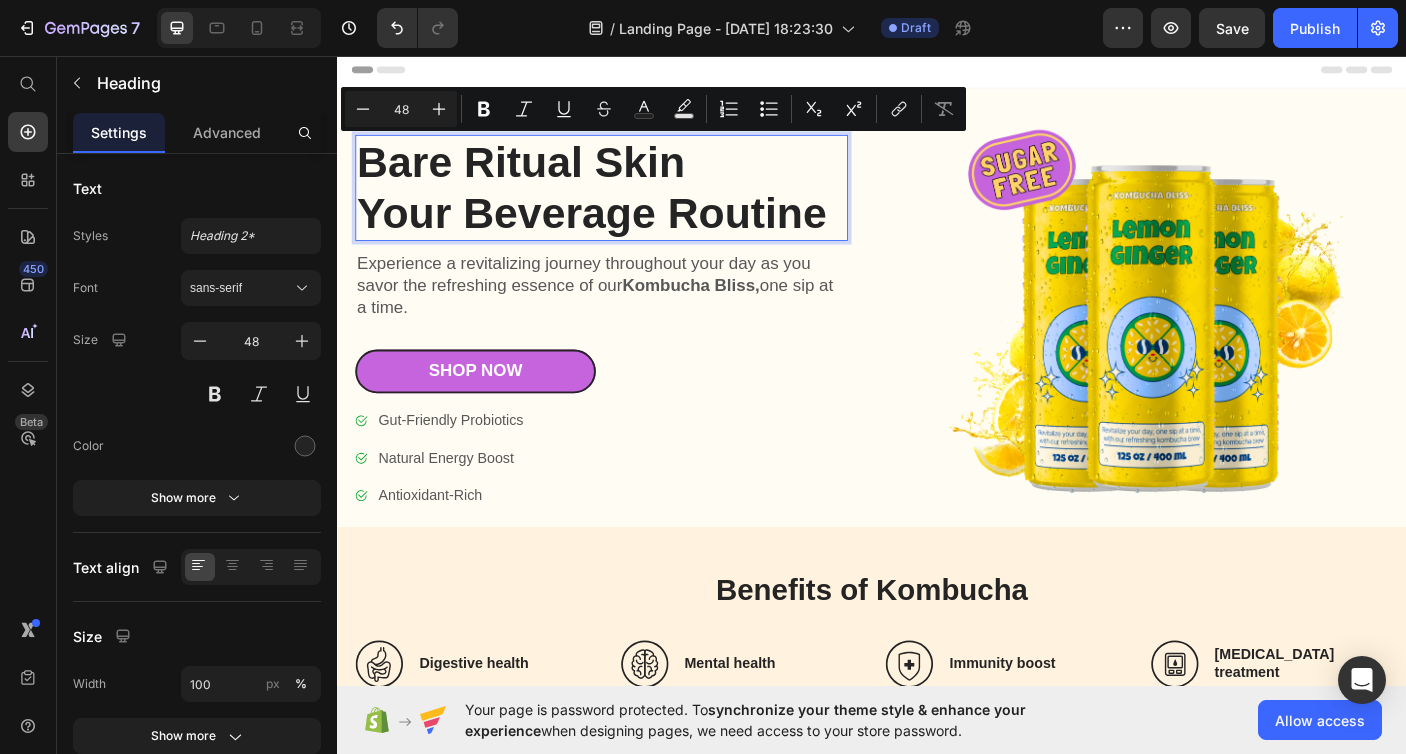 drag, startPoint x: 747, startPoint y: 173, endPoint x: 242, endPoint y: 172, distance: 505.00098 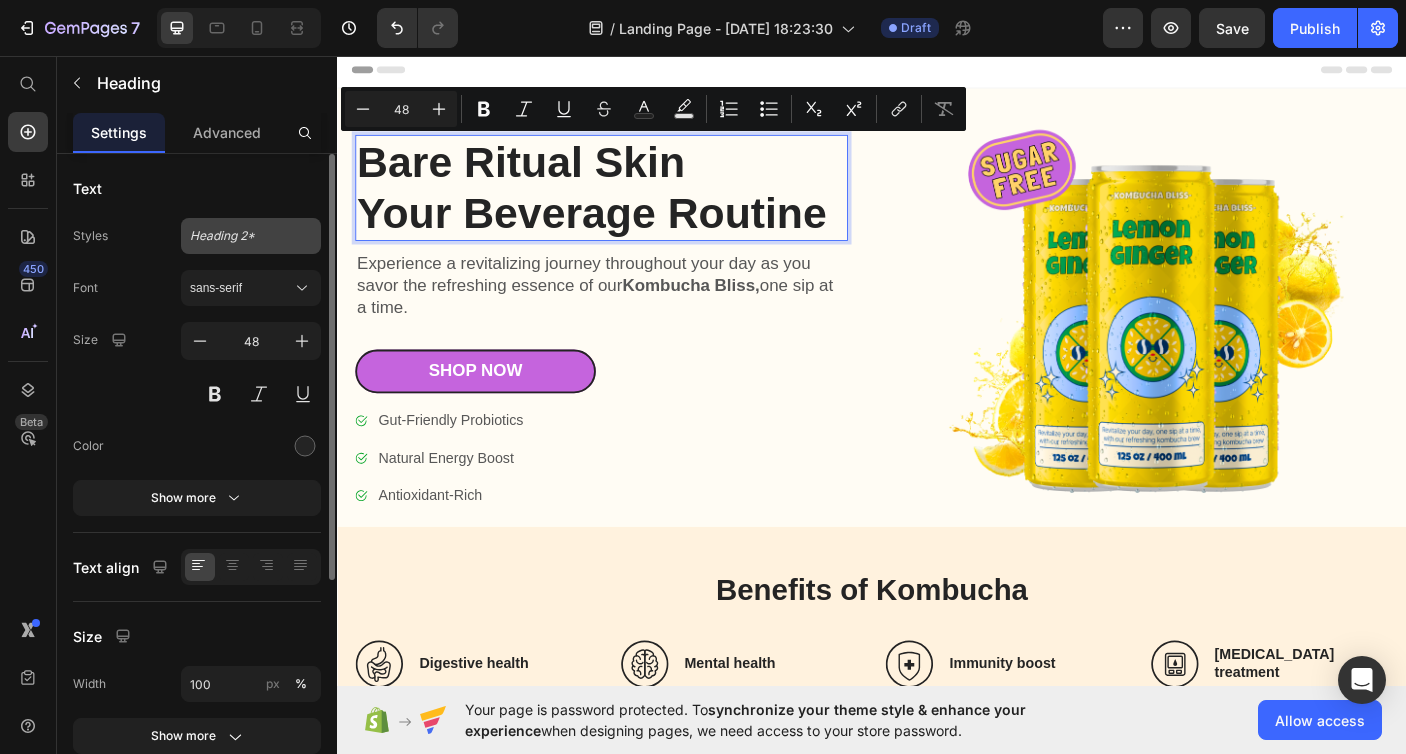 click on "Heading 2*" 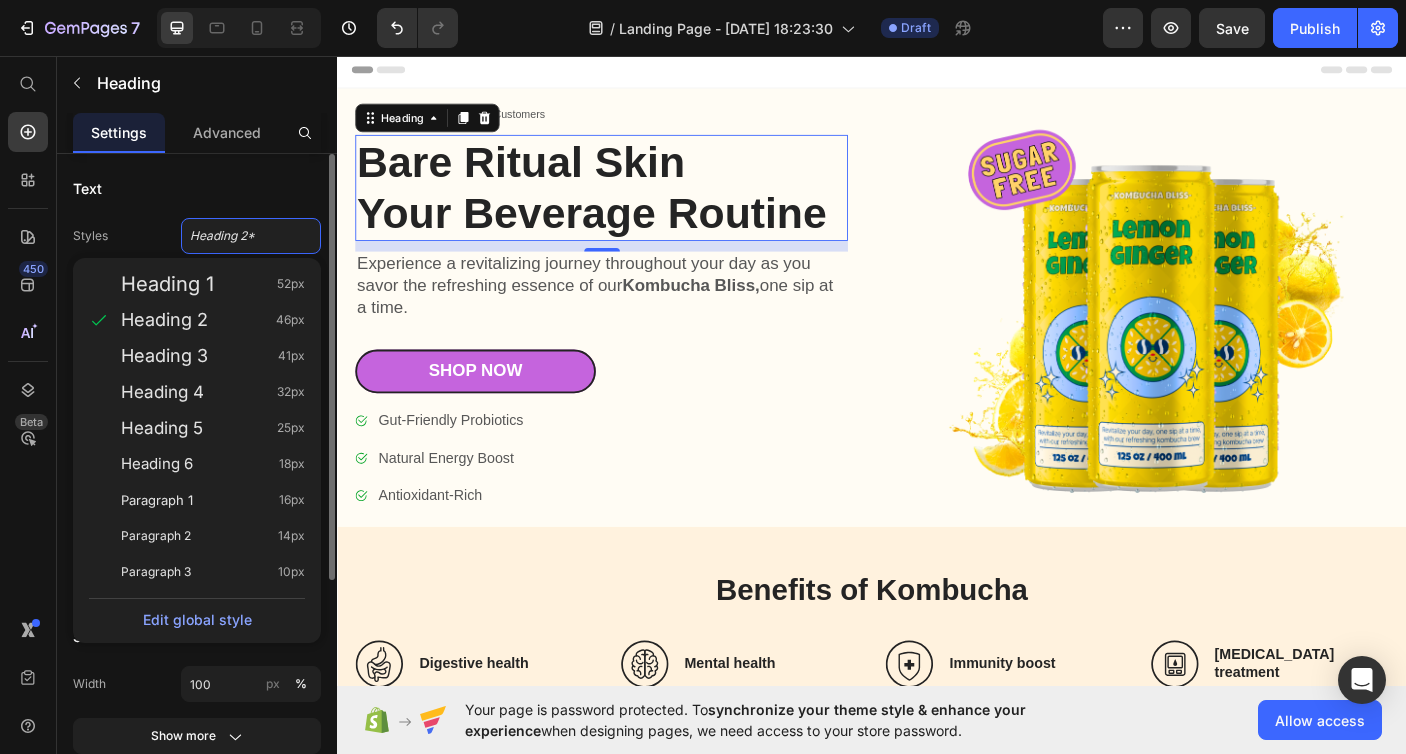 click on "Text" at bounding box center [197, 188] 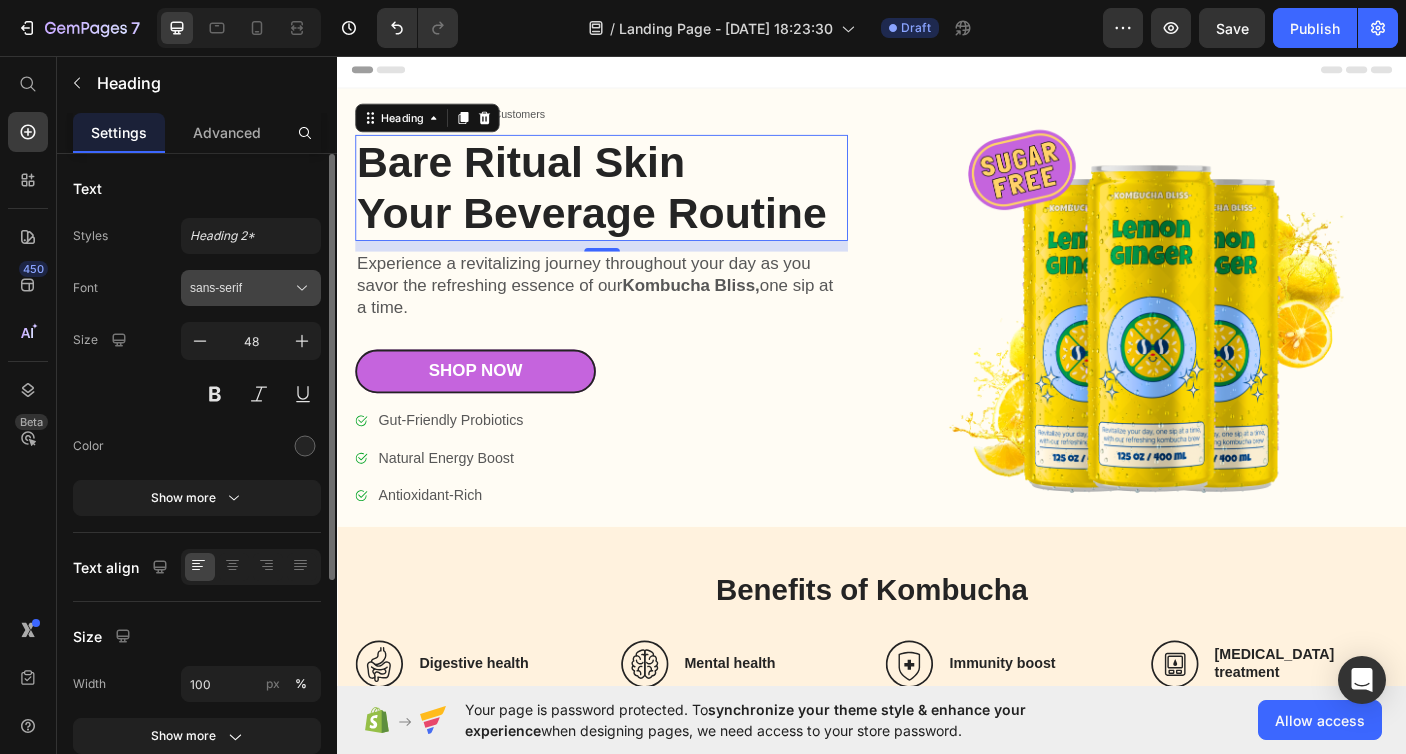 click on "sans-serif" at bounding box center [241, 288] 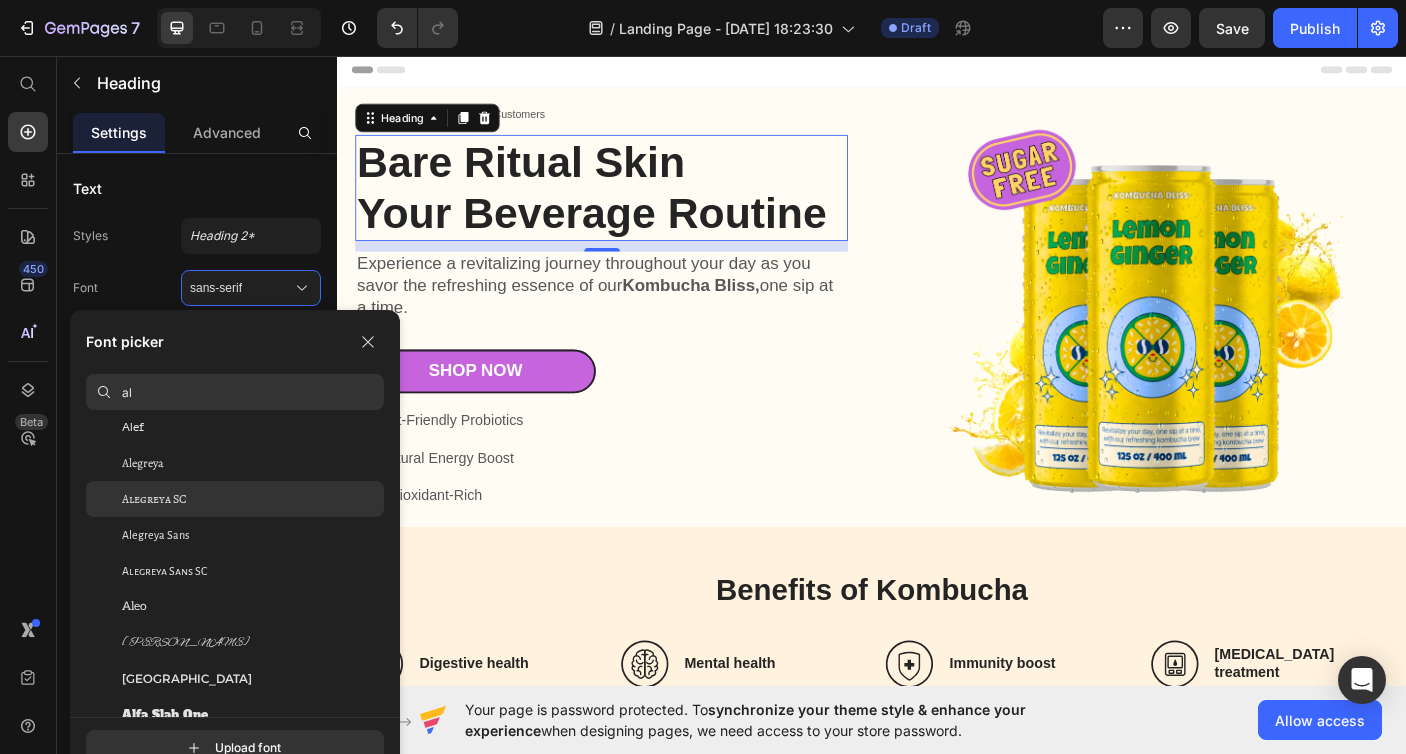 scroll, scrollTop: 366, scrollLeft: 0, axis: vertical 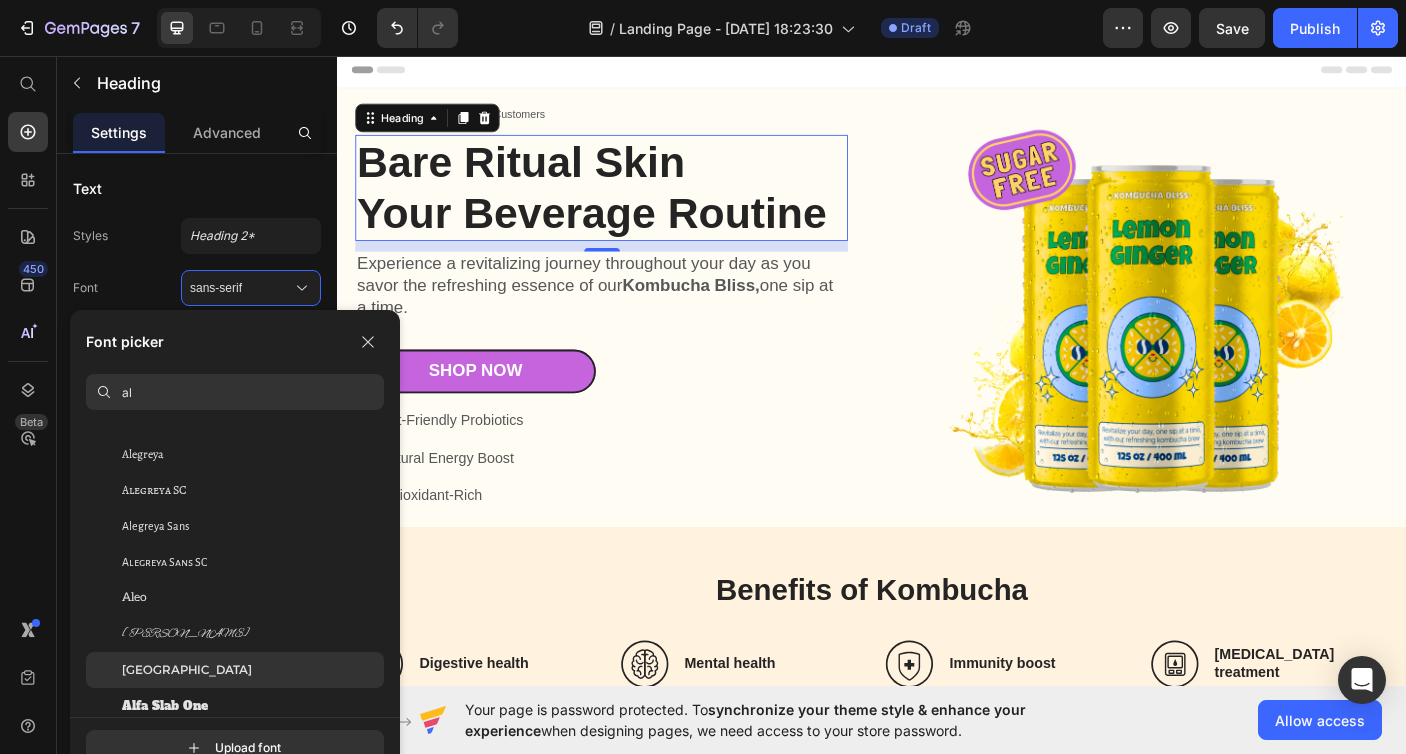 type on "al" 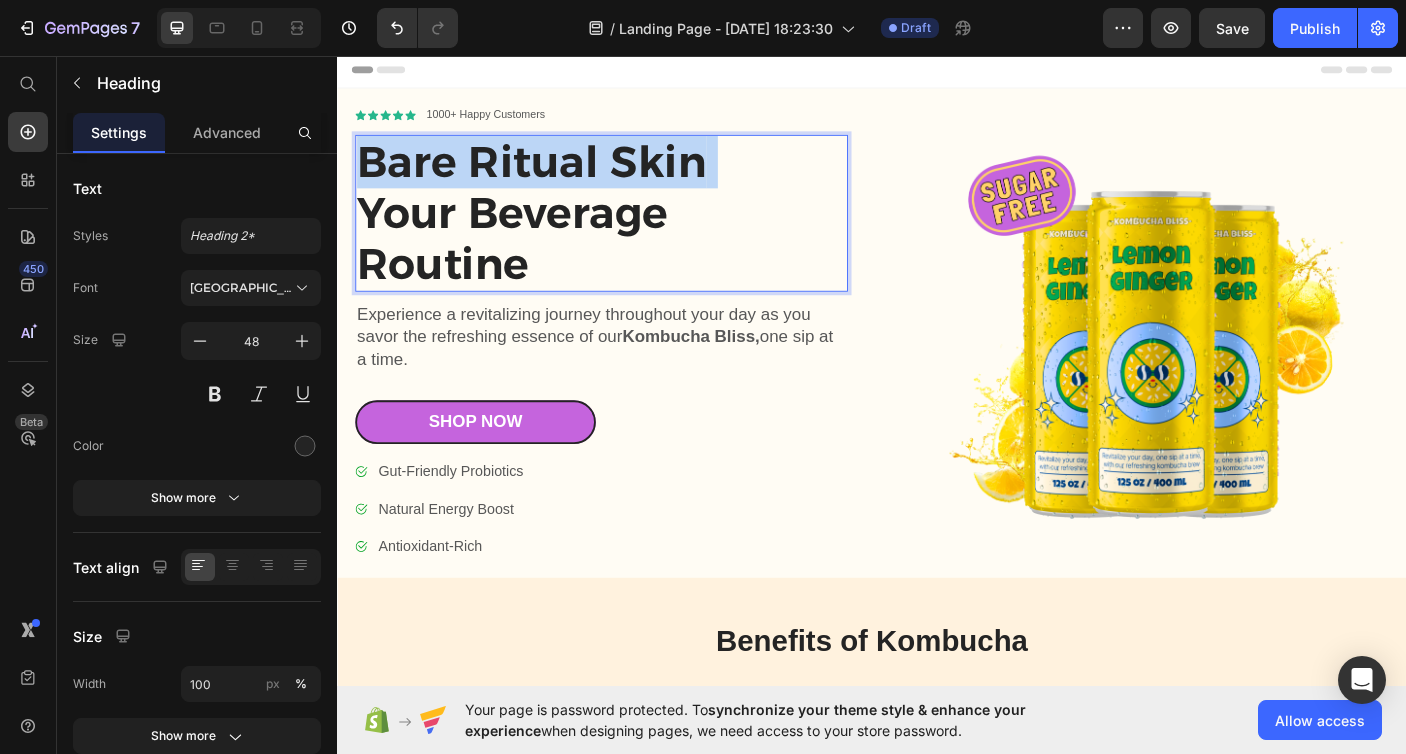 click on "Bare Ritual Skin  Your Beverage Routine" at bounding box center [633, 233] 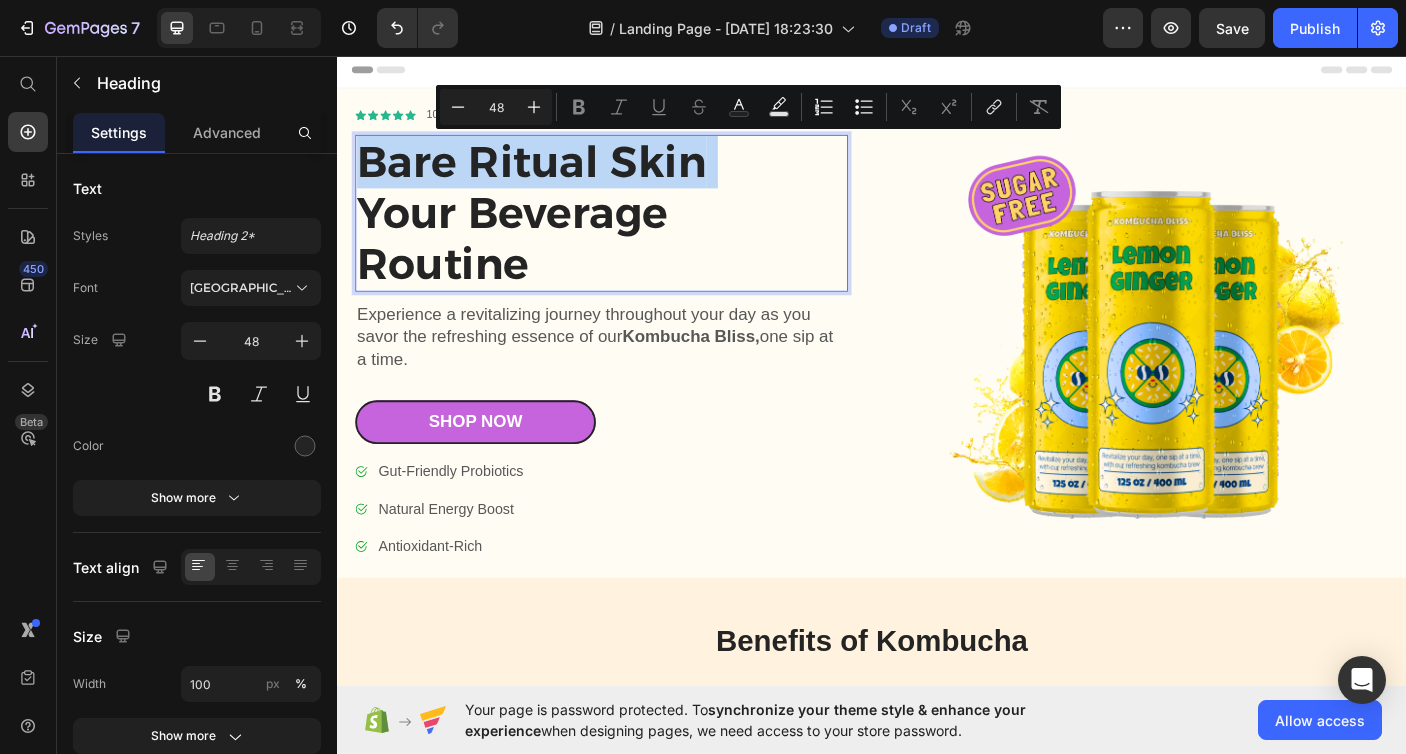 click on "Bare Ritual Skin  Your Beverage Routine" at bounding box center [633, 233] 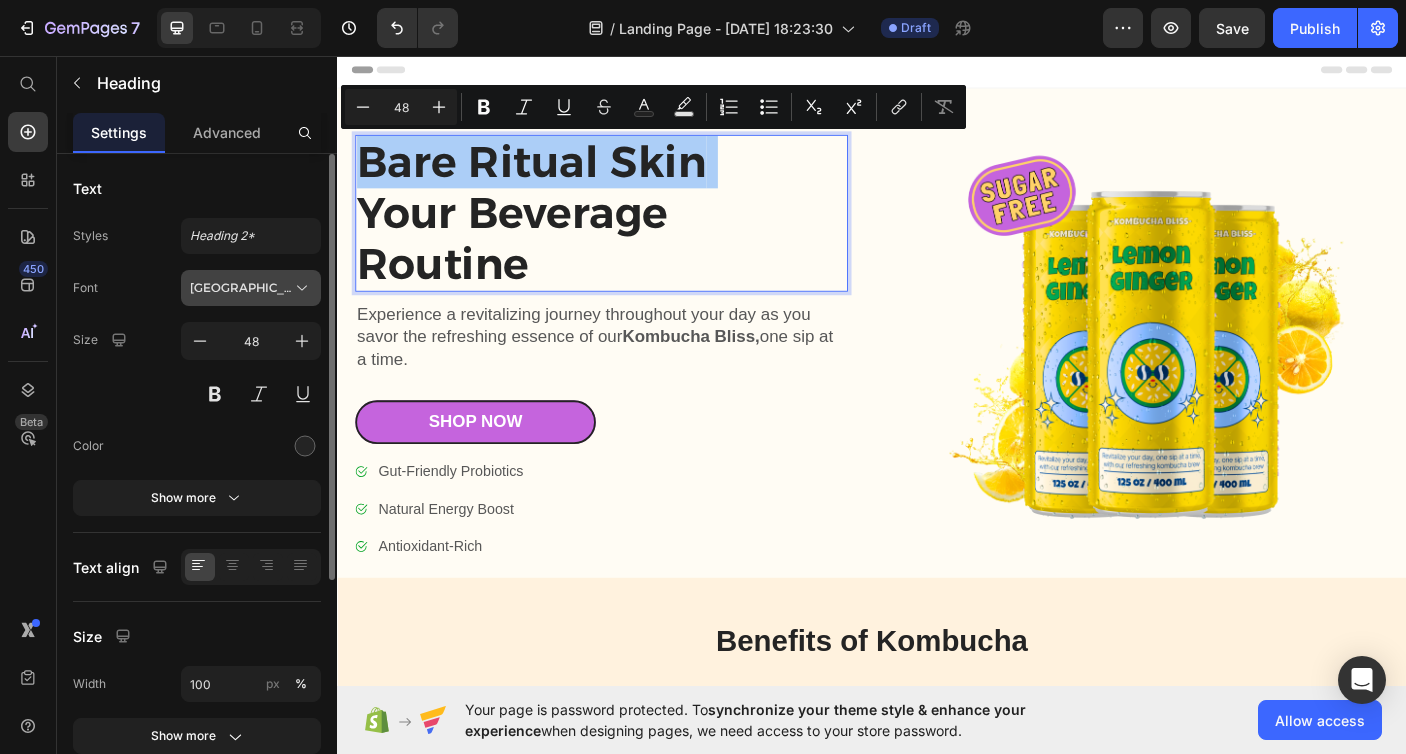 click on "[GEOGRAPHIC_DATA]" at bounding box center (241, 288) 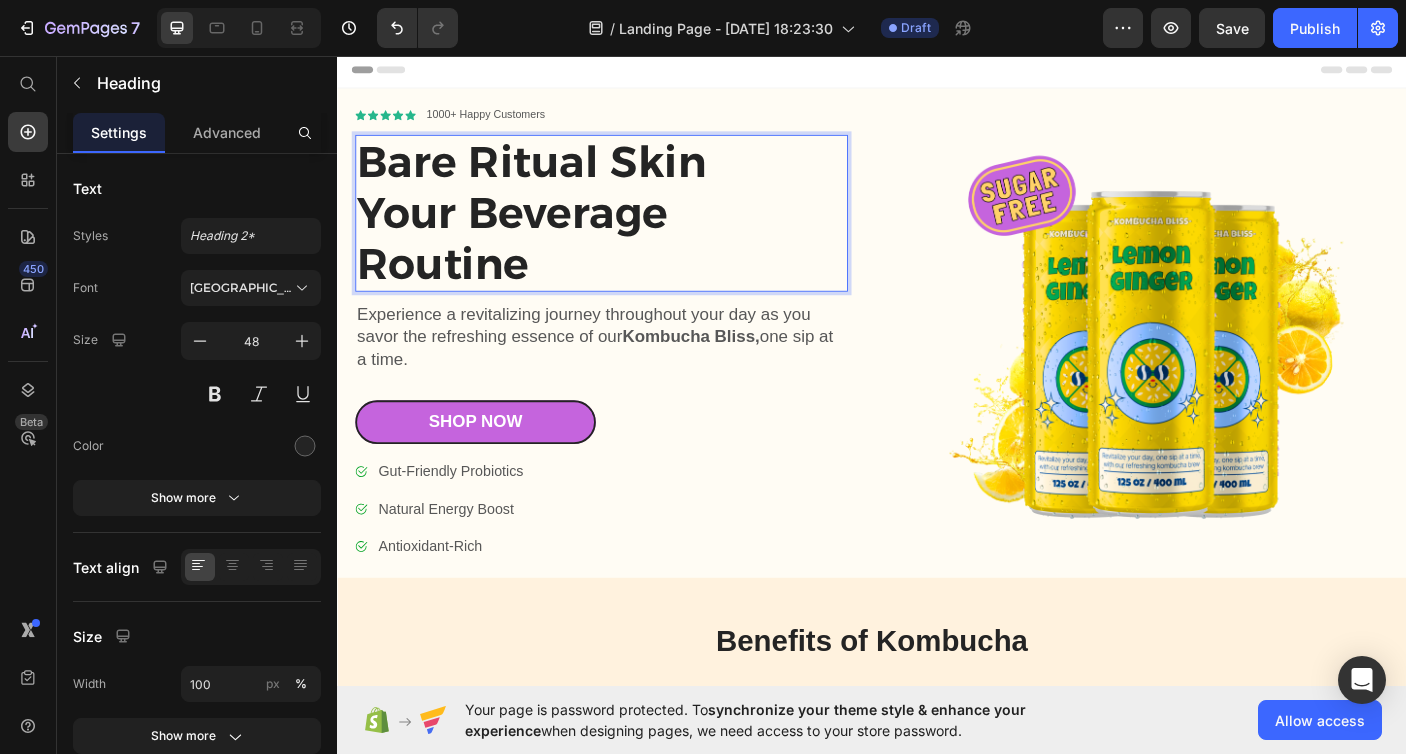 click on "Bare Ritual Skin  Your Beverage Routine" at bounding box center (633, 233) 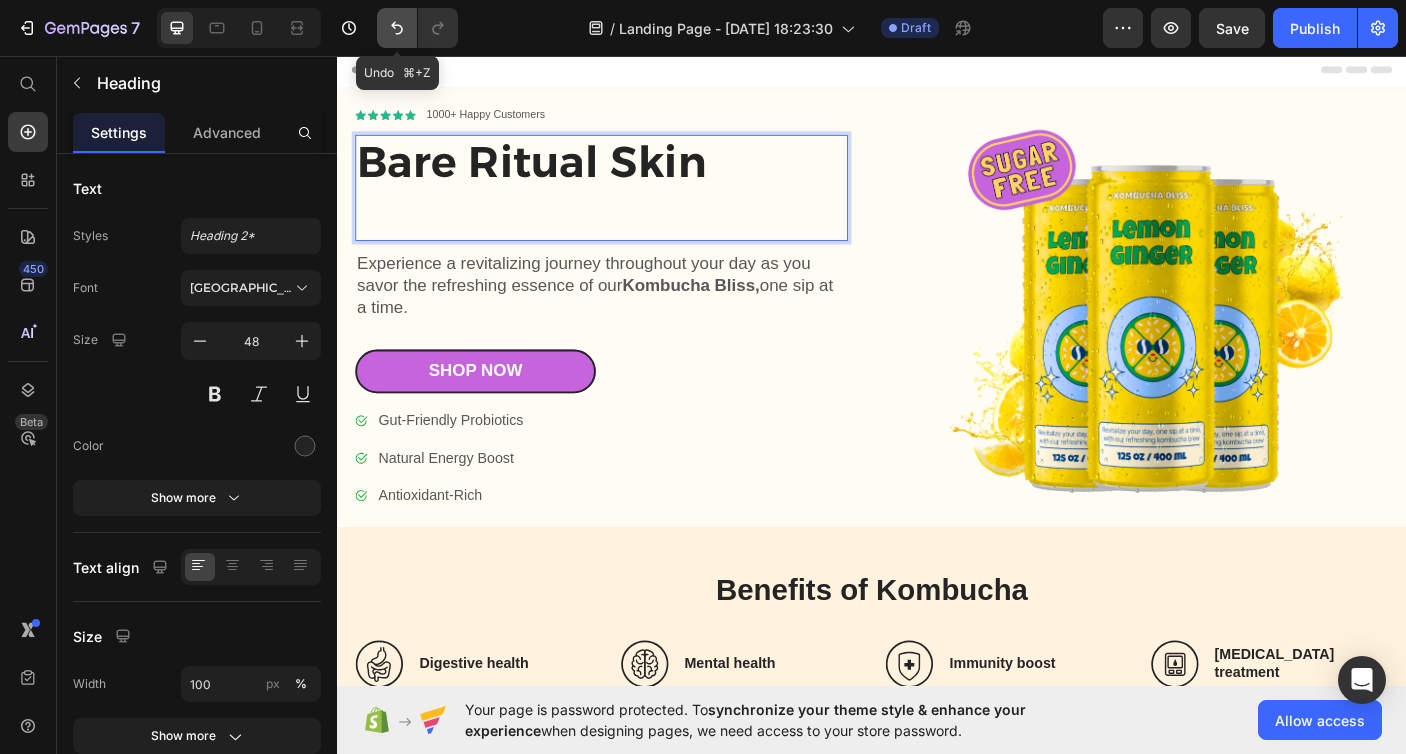 click 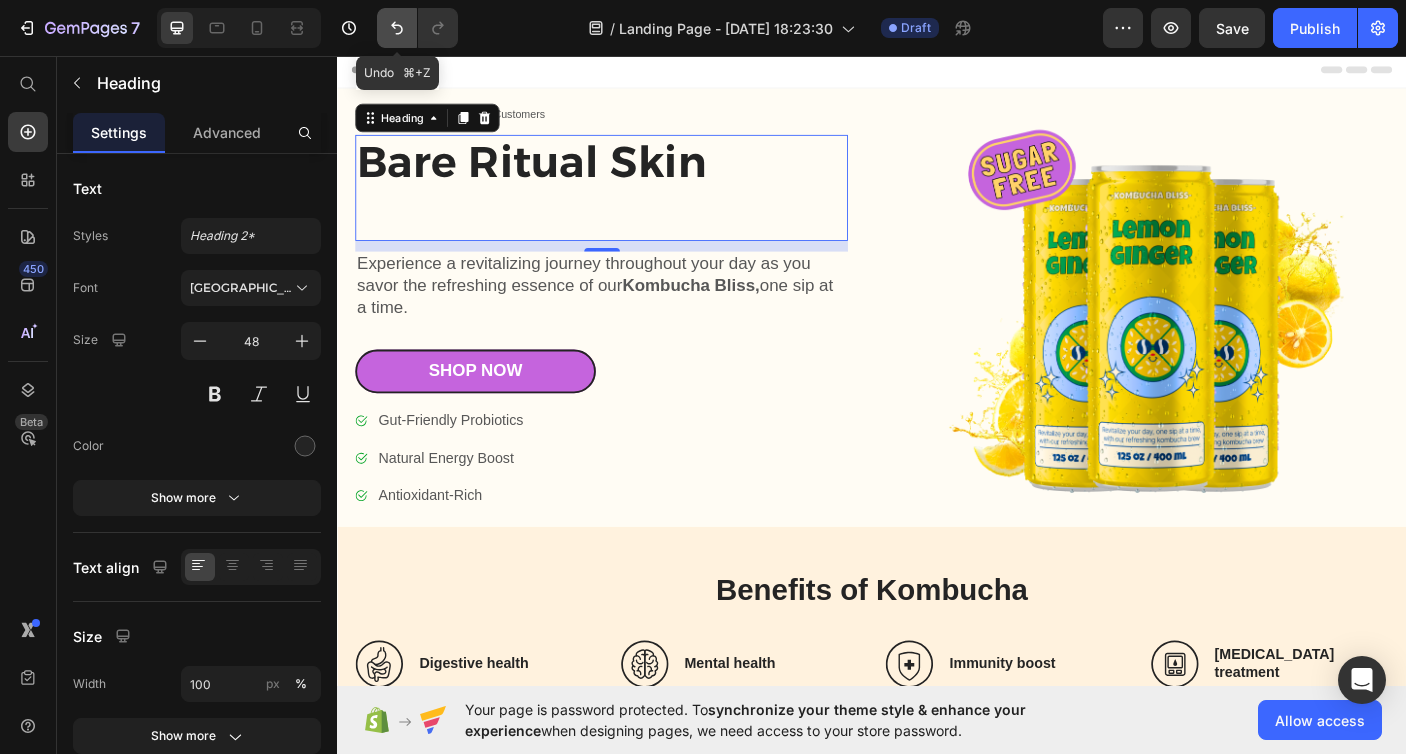 click 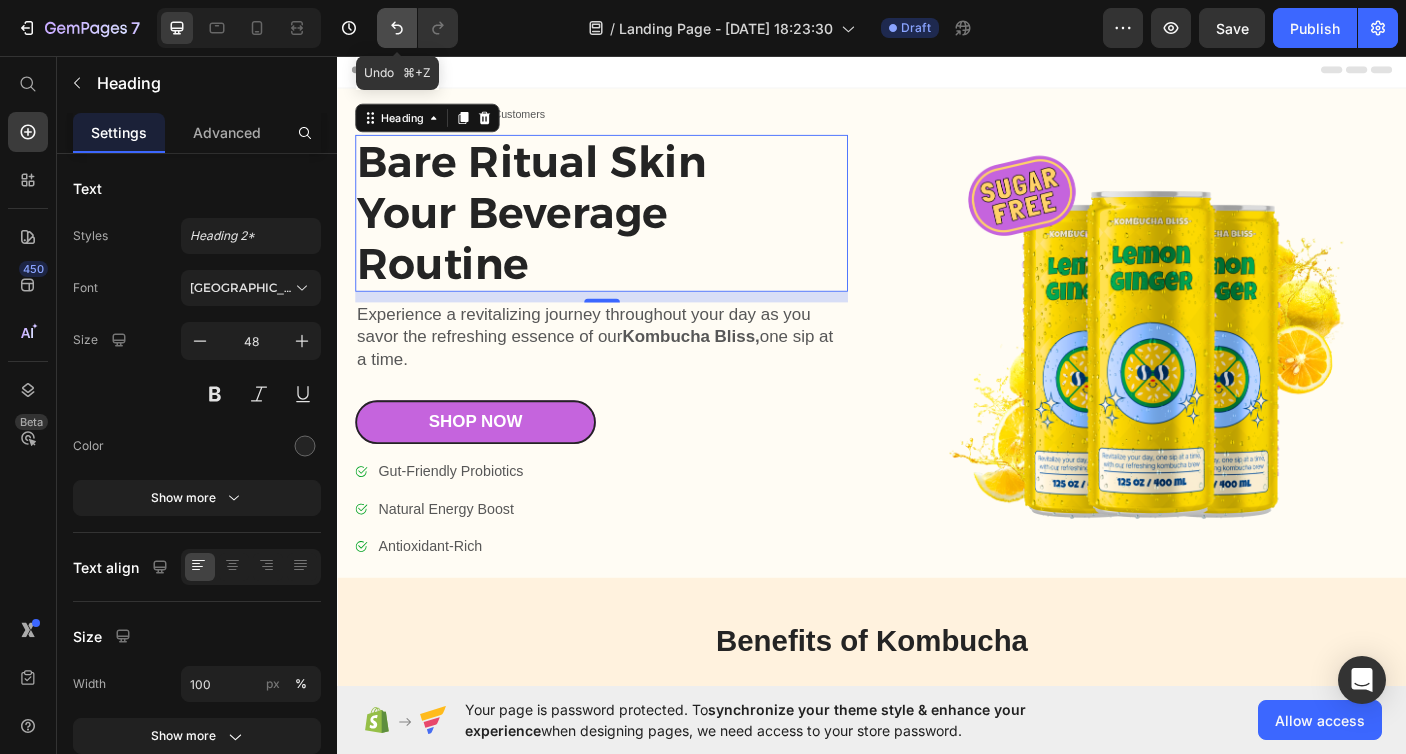 click 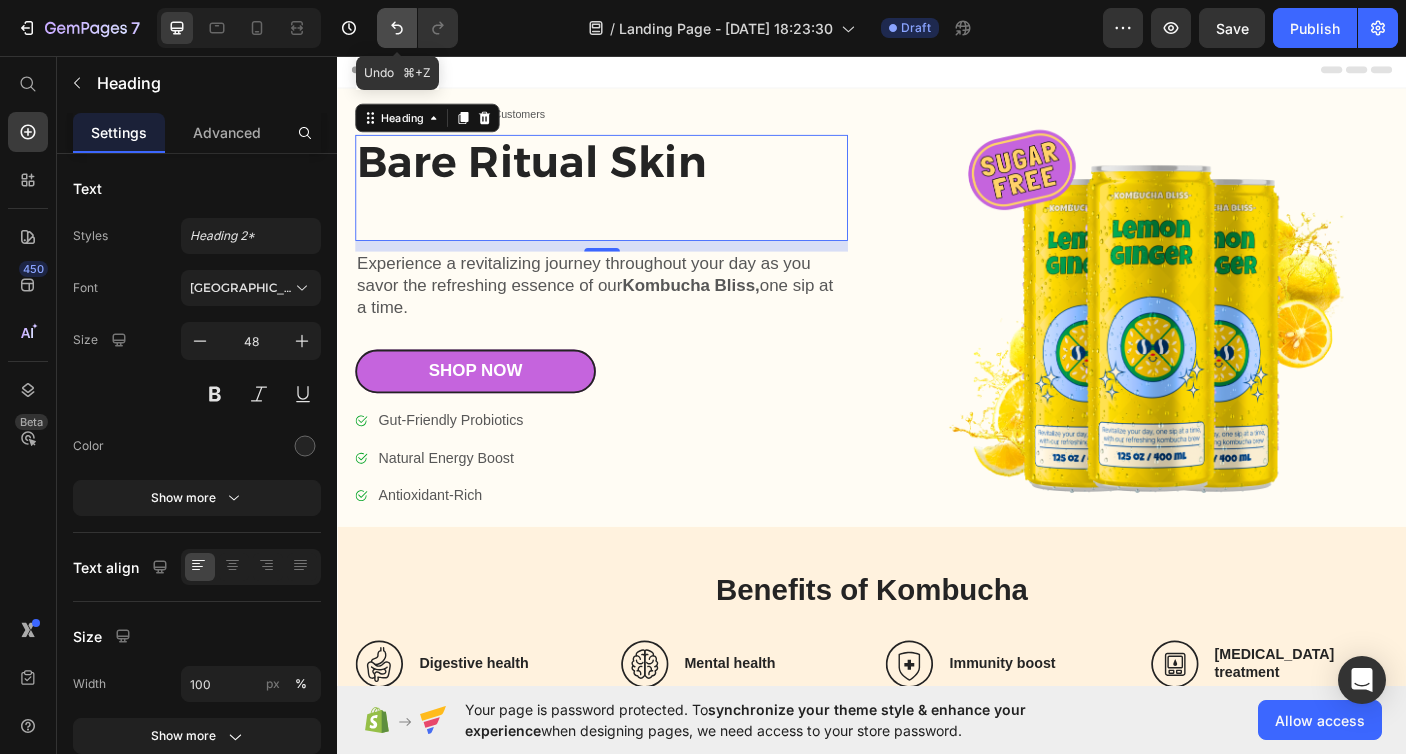 click 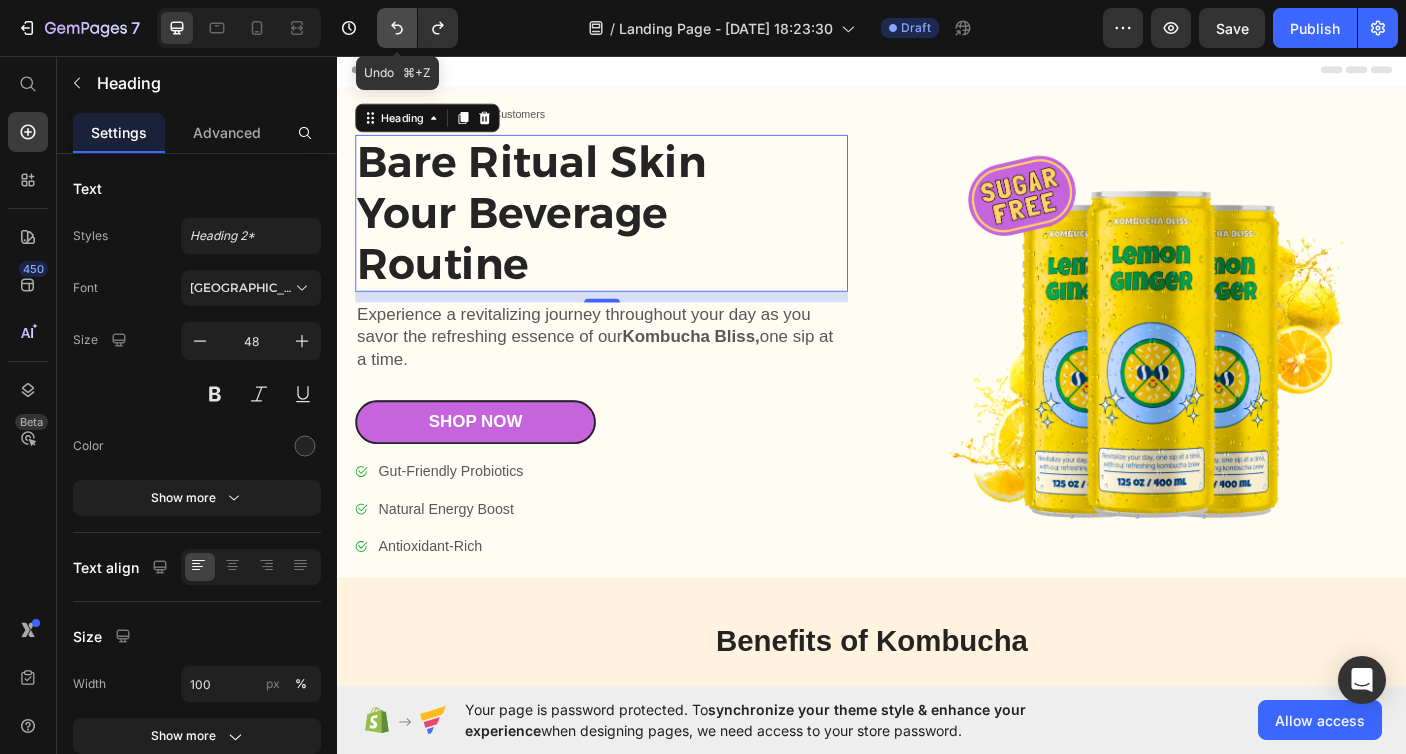 click 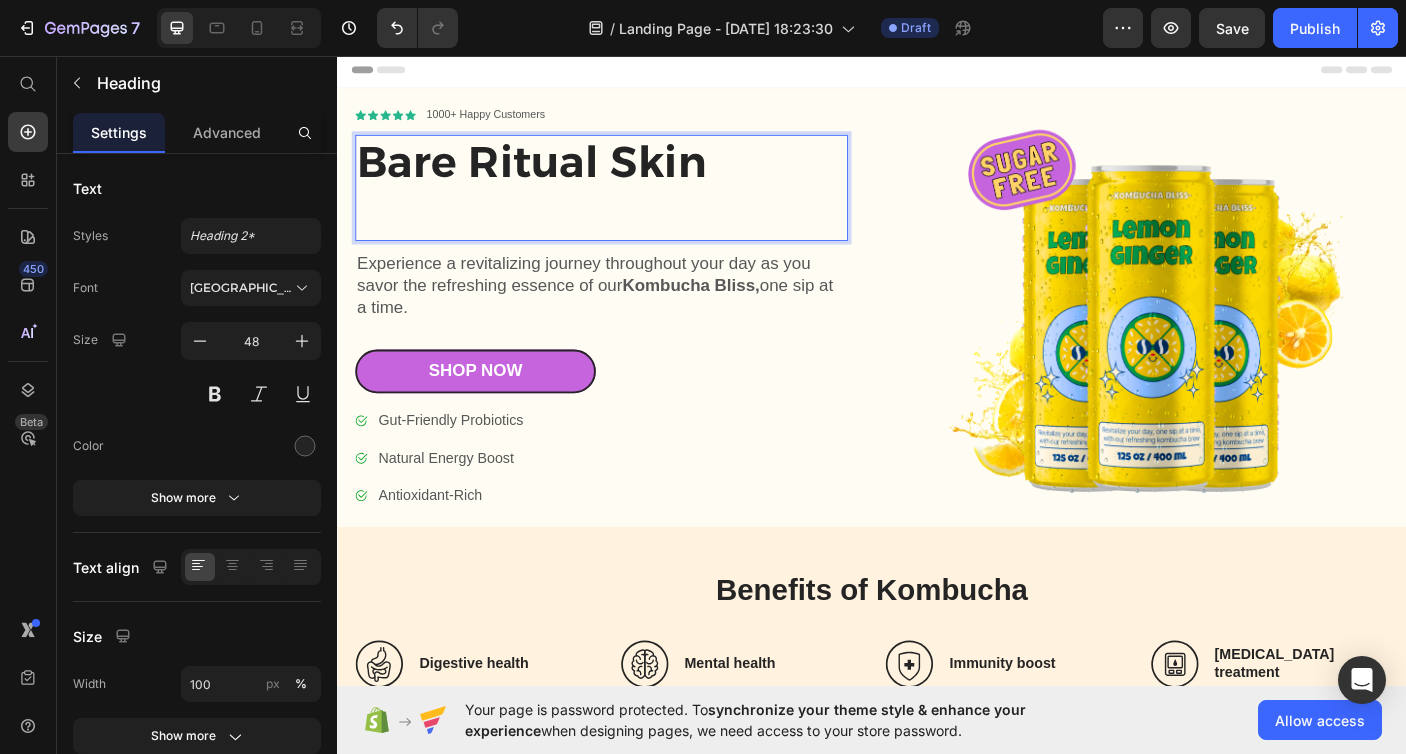 click on "Bare Ritual Skin" at bounding box center (633, 204) 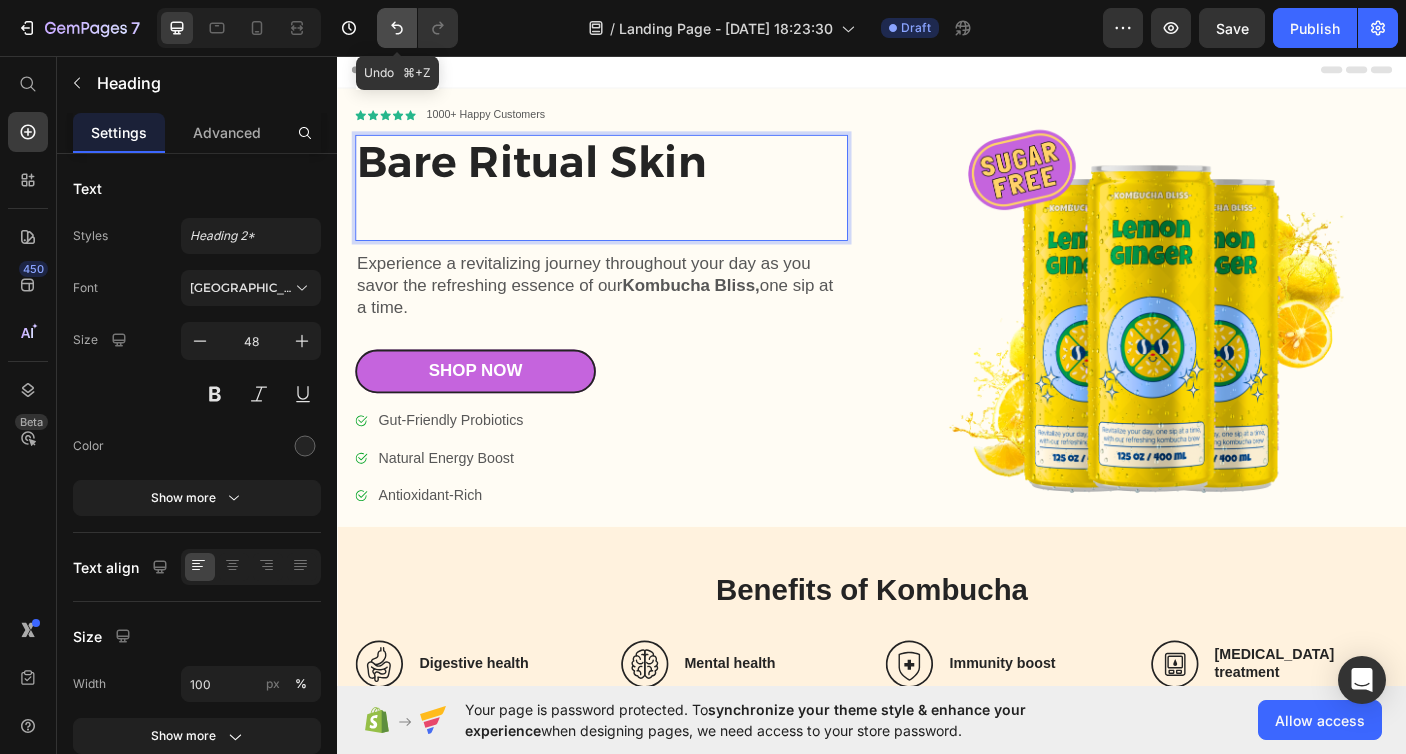 click 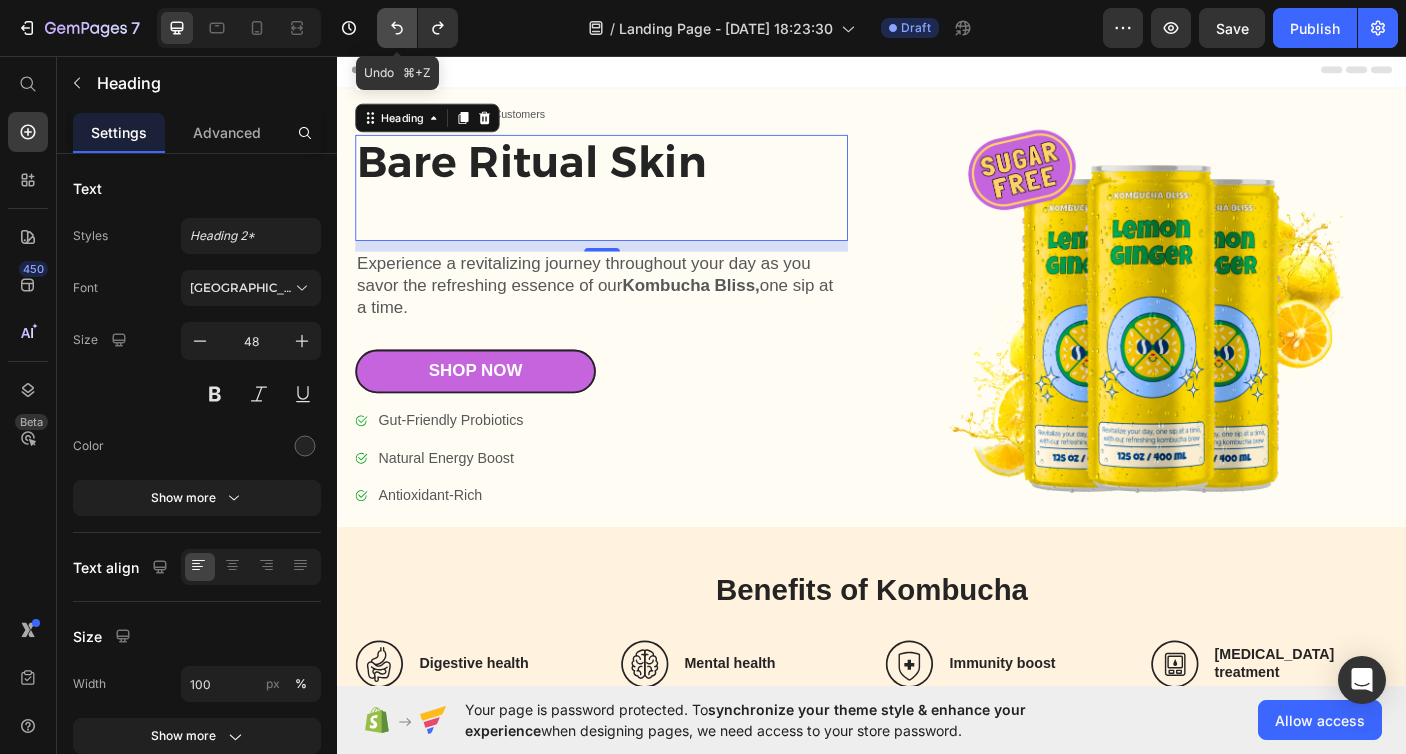 click 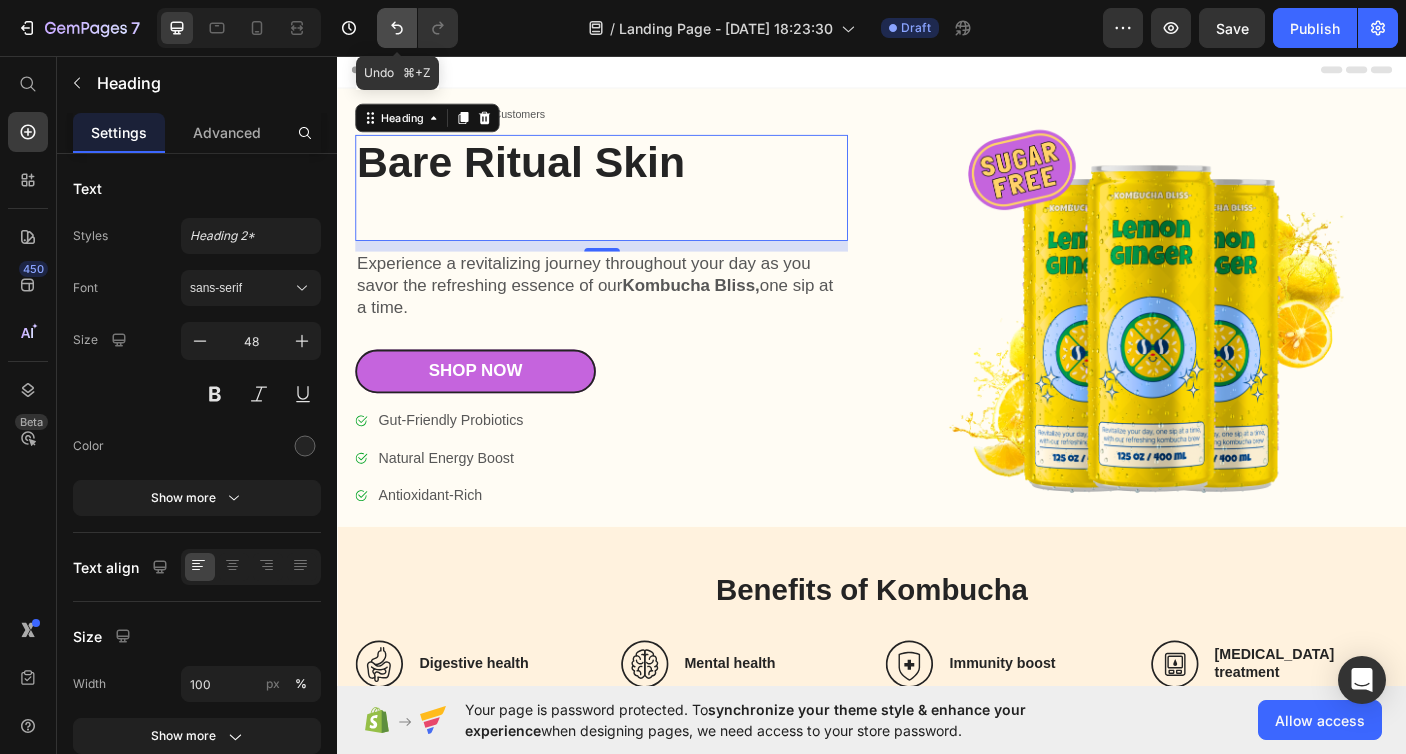 click 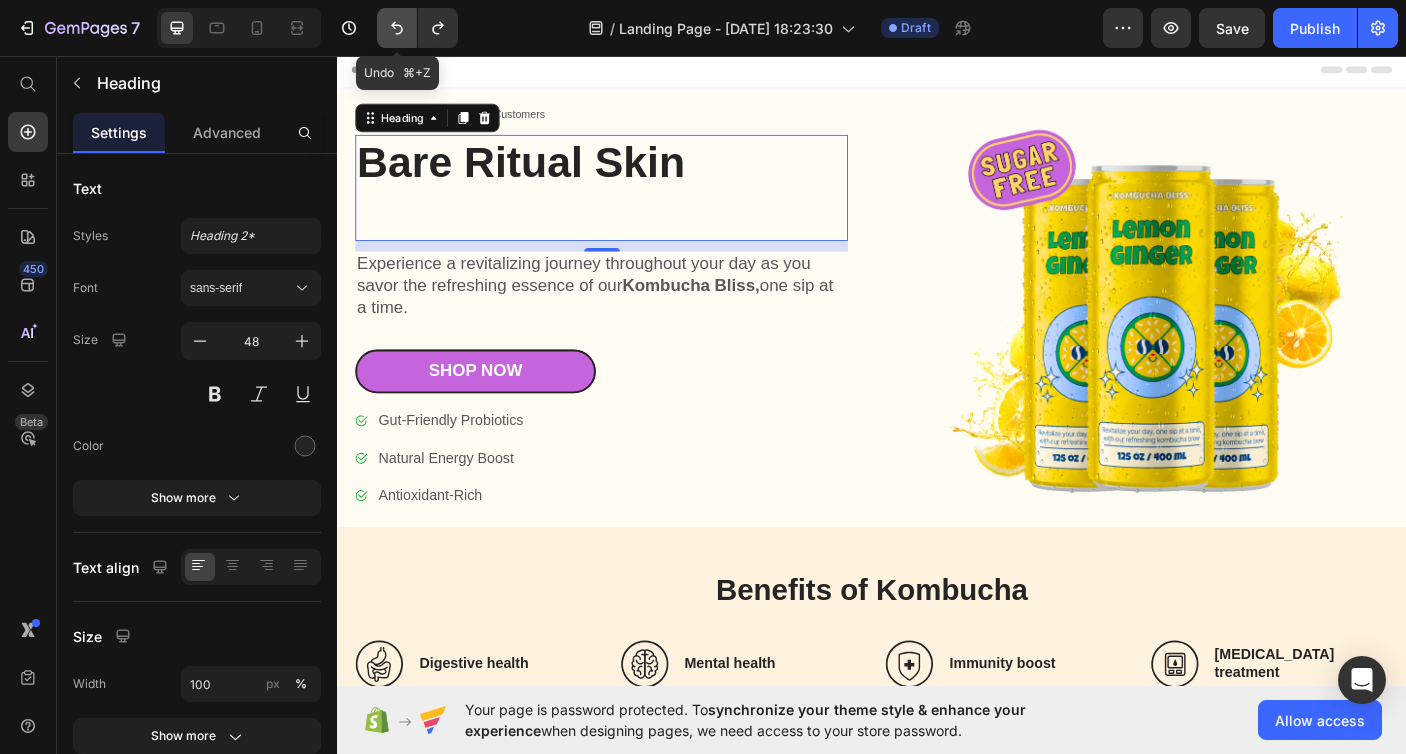 click 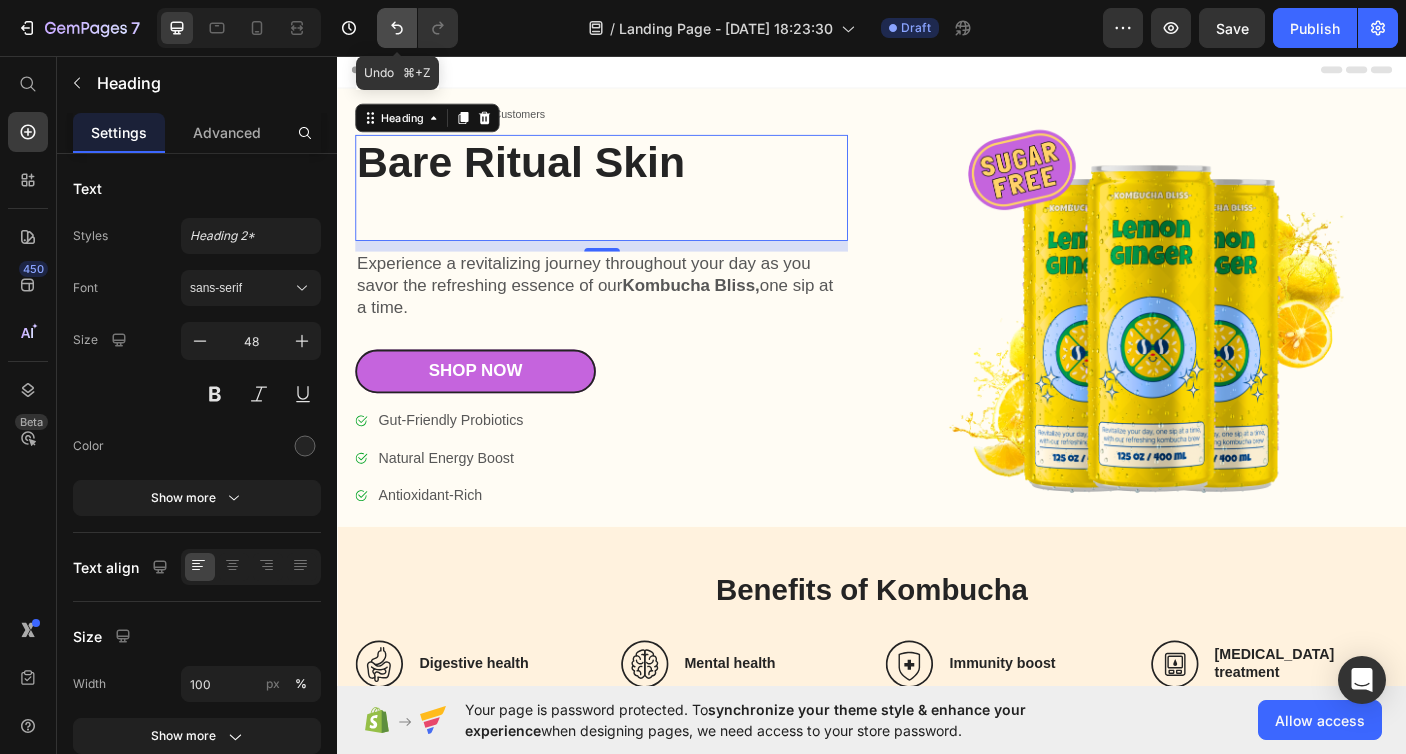 click 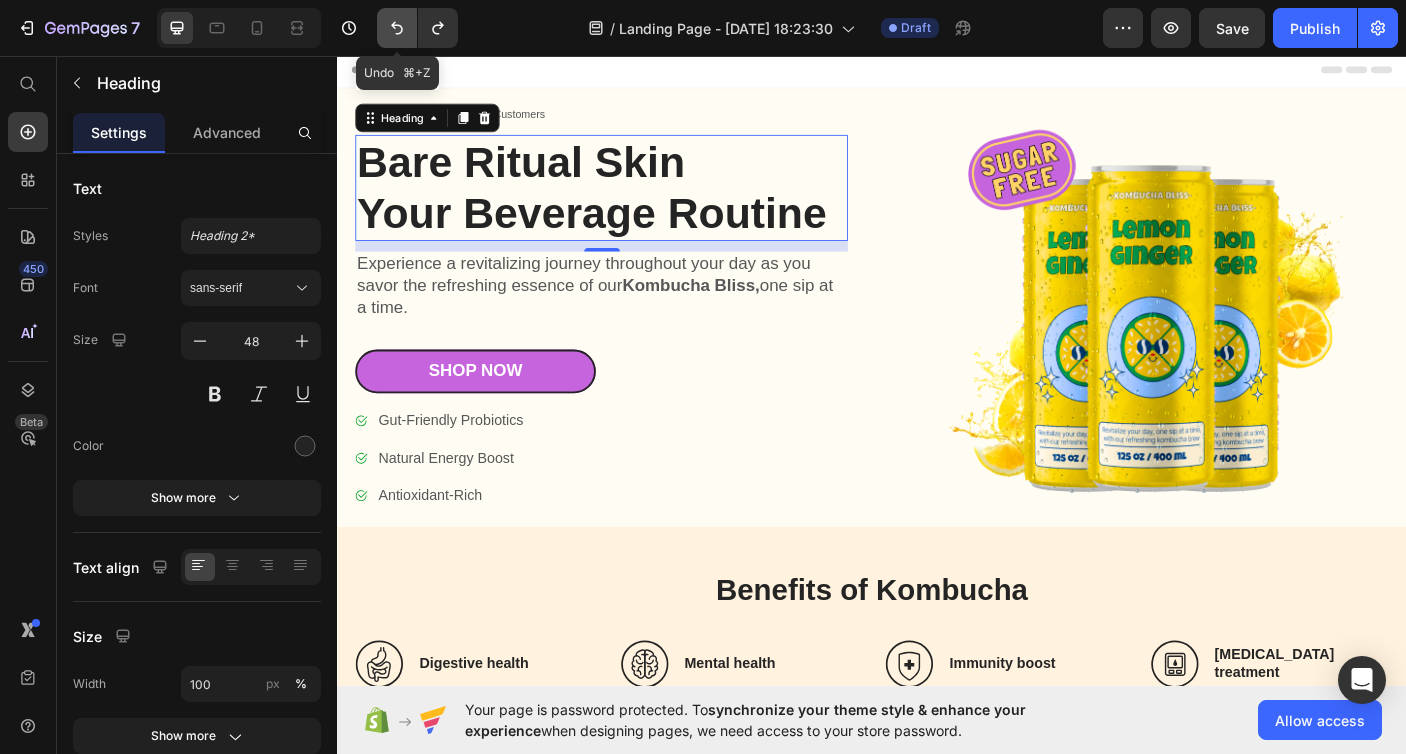 click 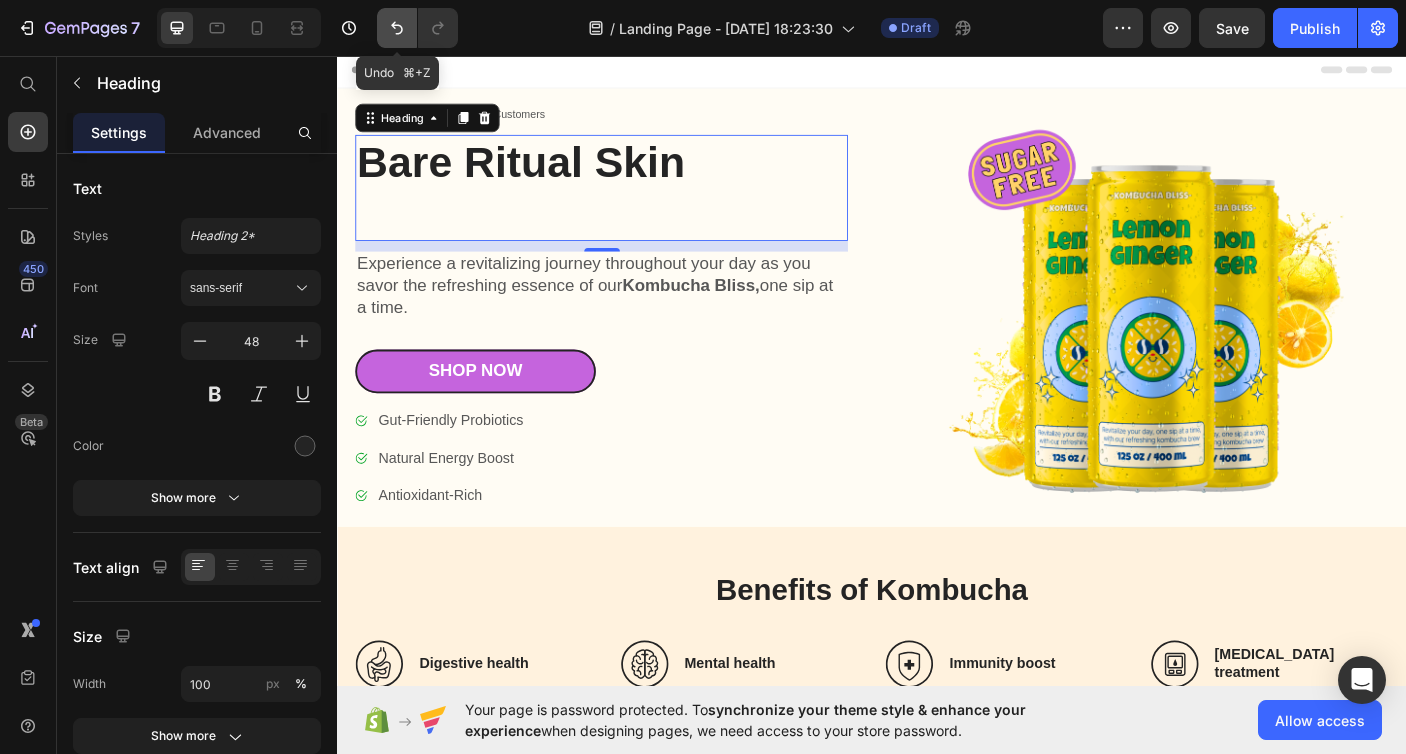 click 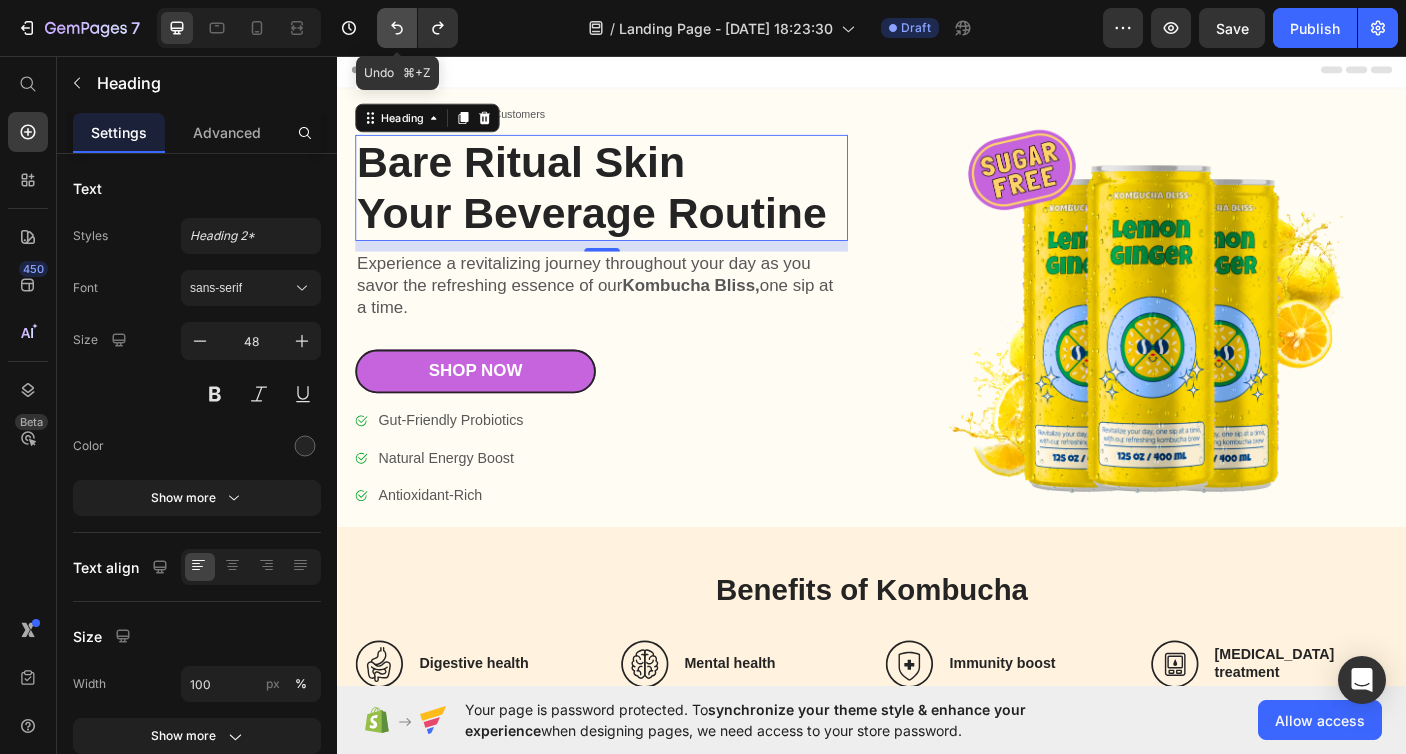 click 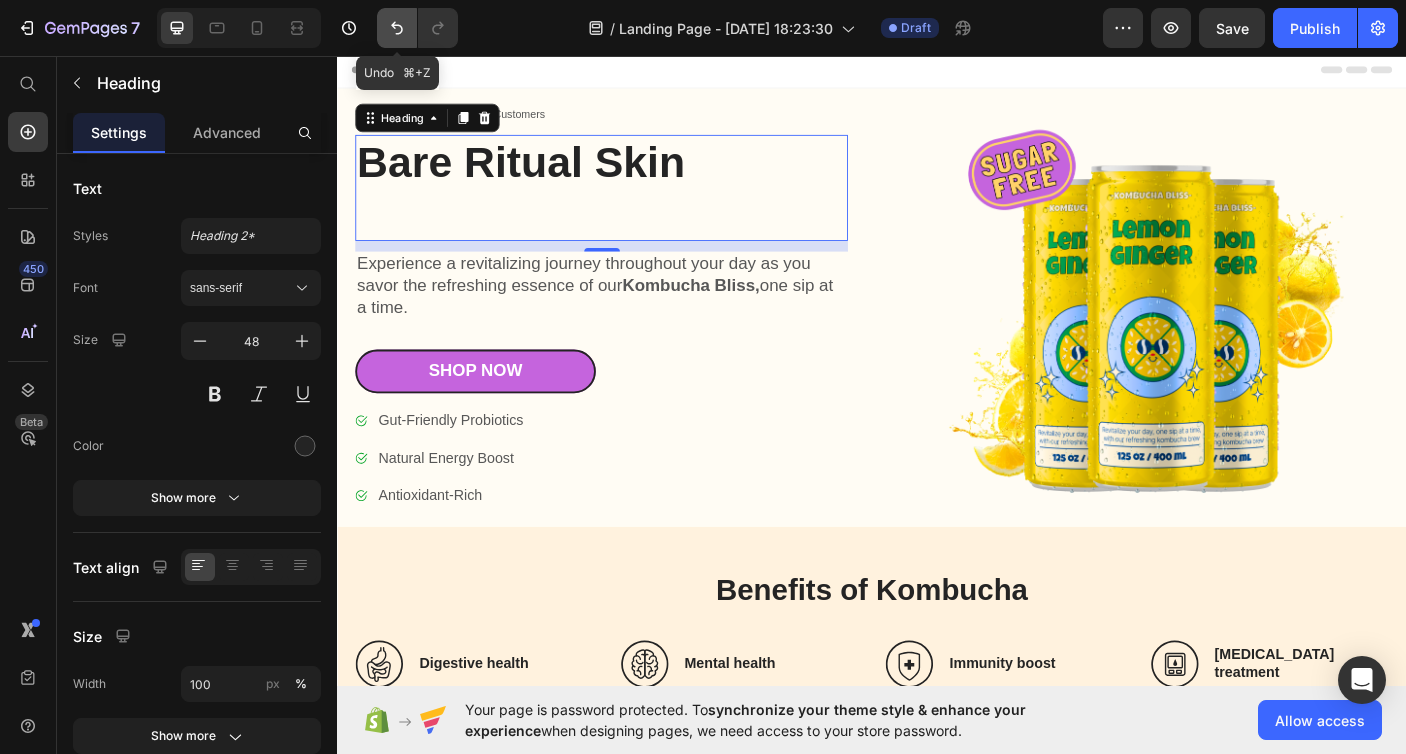 click 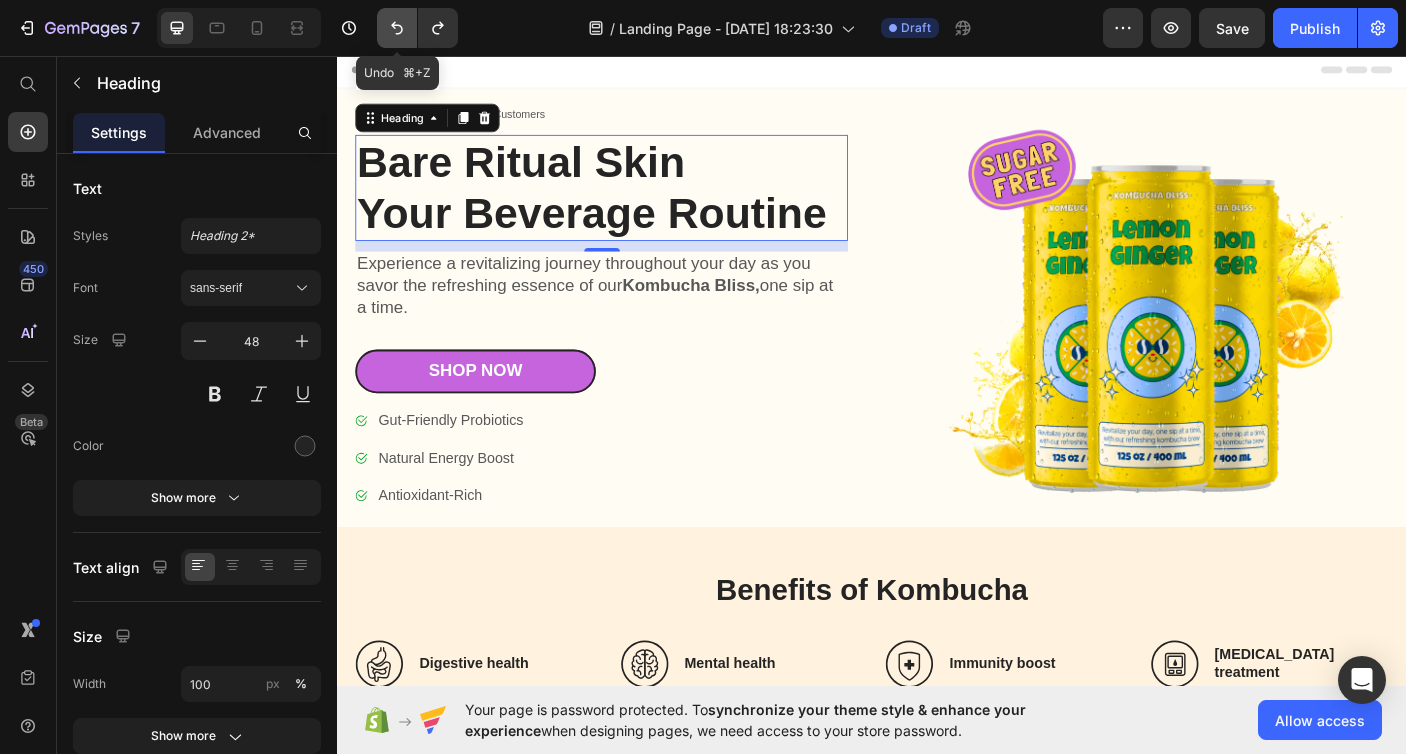 click 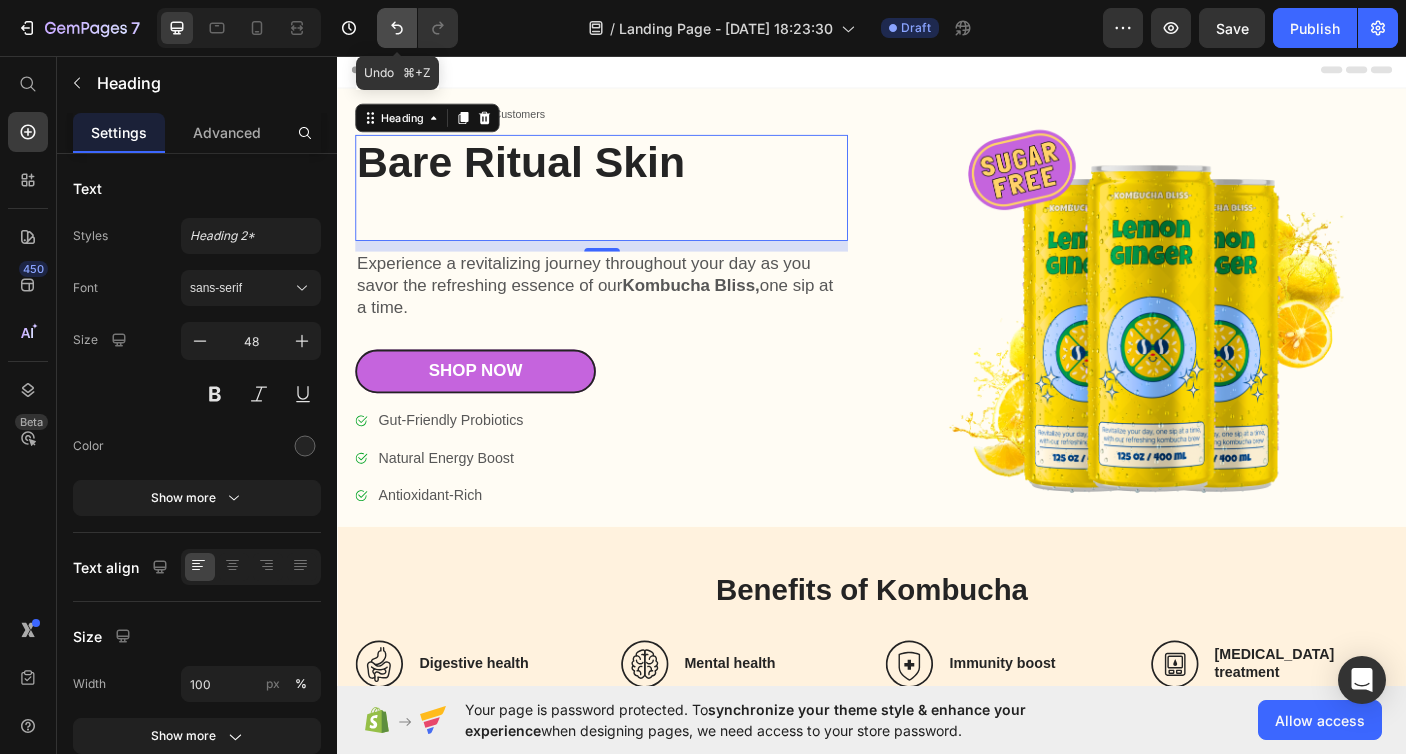 type 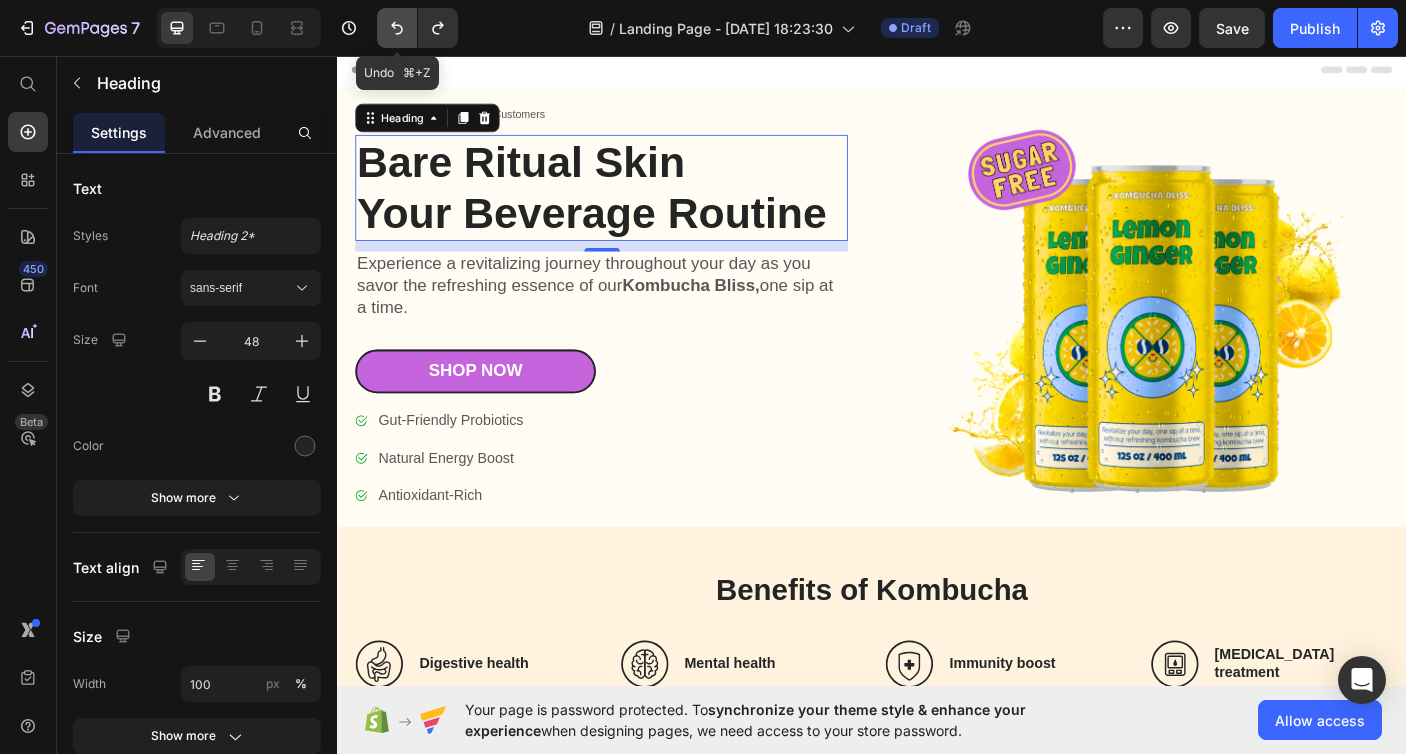 scroll, scrollTop: 0, scrollLeft: 0, axis: both 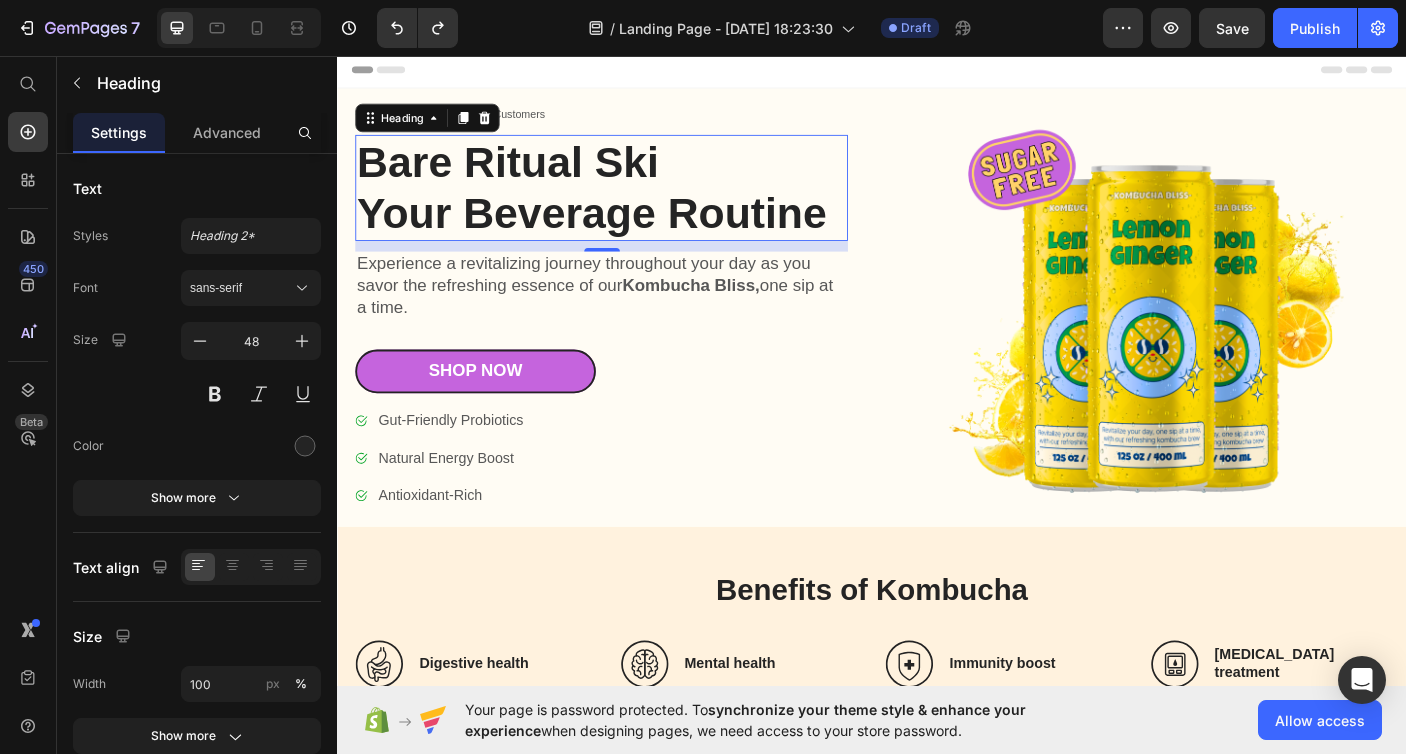 click on "Bare Ritual Ski  Your Beverage Routine" at bounding box center (633, 204) 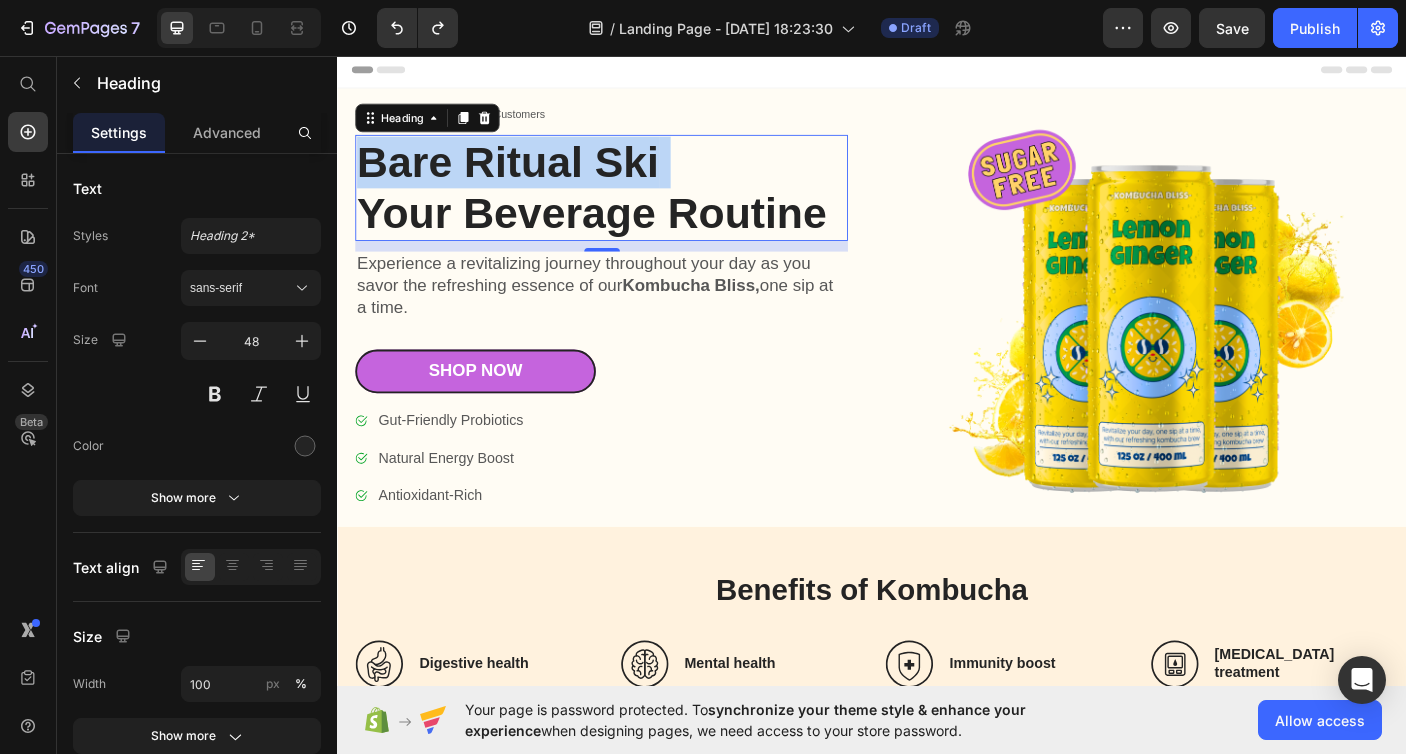 click on "Bare Ritual Ski  Your Beverage Routine" at bounding box center [633, 204] 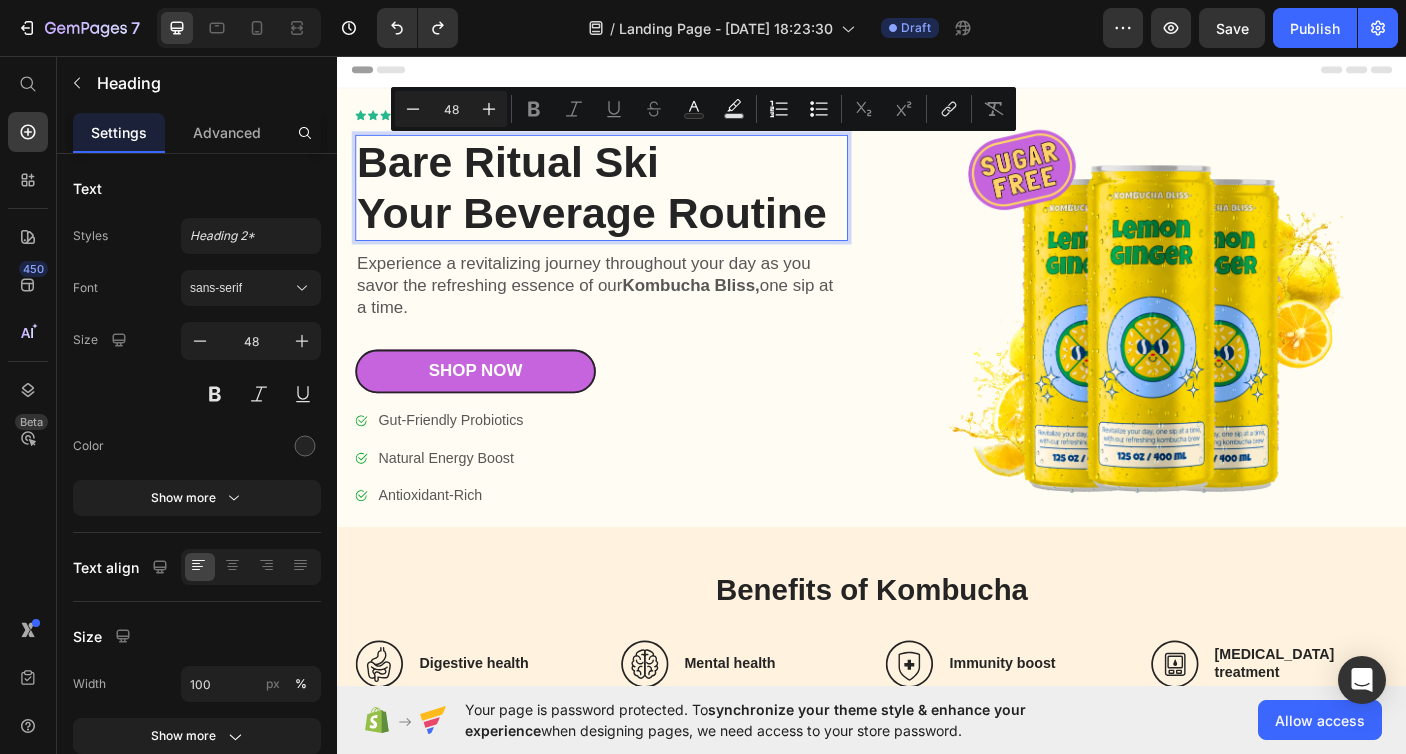 click on "Bare Ritual Ski  Your Beverage Routine" at bounding box center (633, 204) 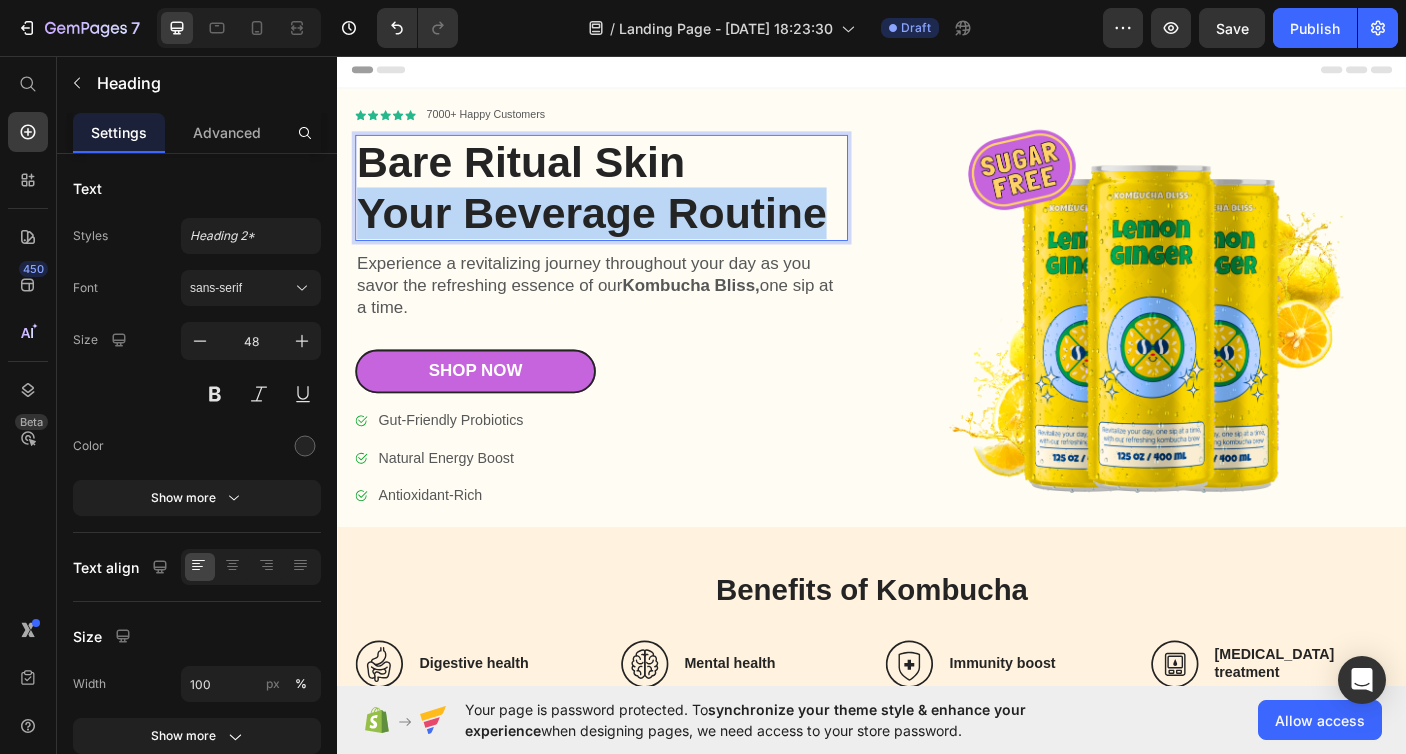 drag, startPoint x: 884, startPoint y: 234, endPoint x: 362, endPoint y: 236, distance: 522.00385 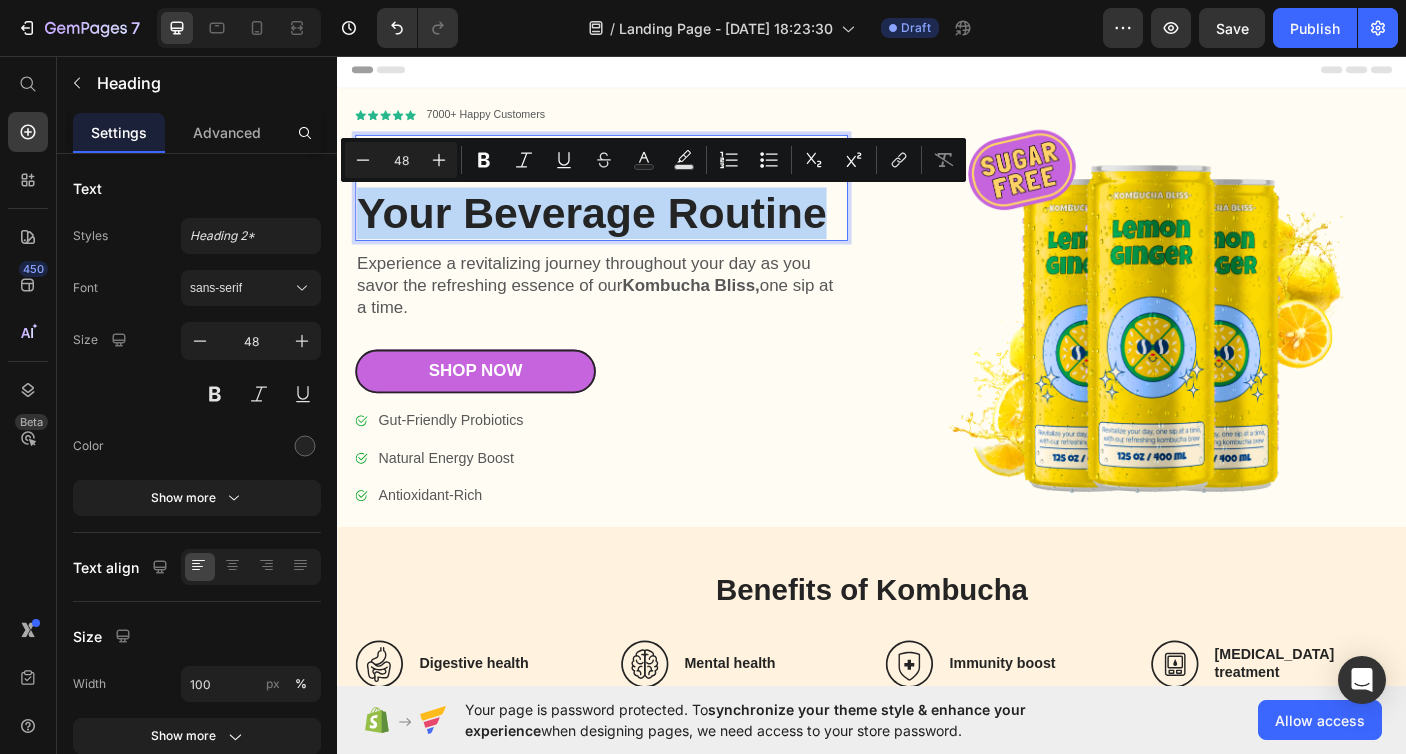 copy on "Your Beverage Routine" 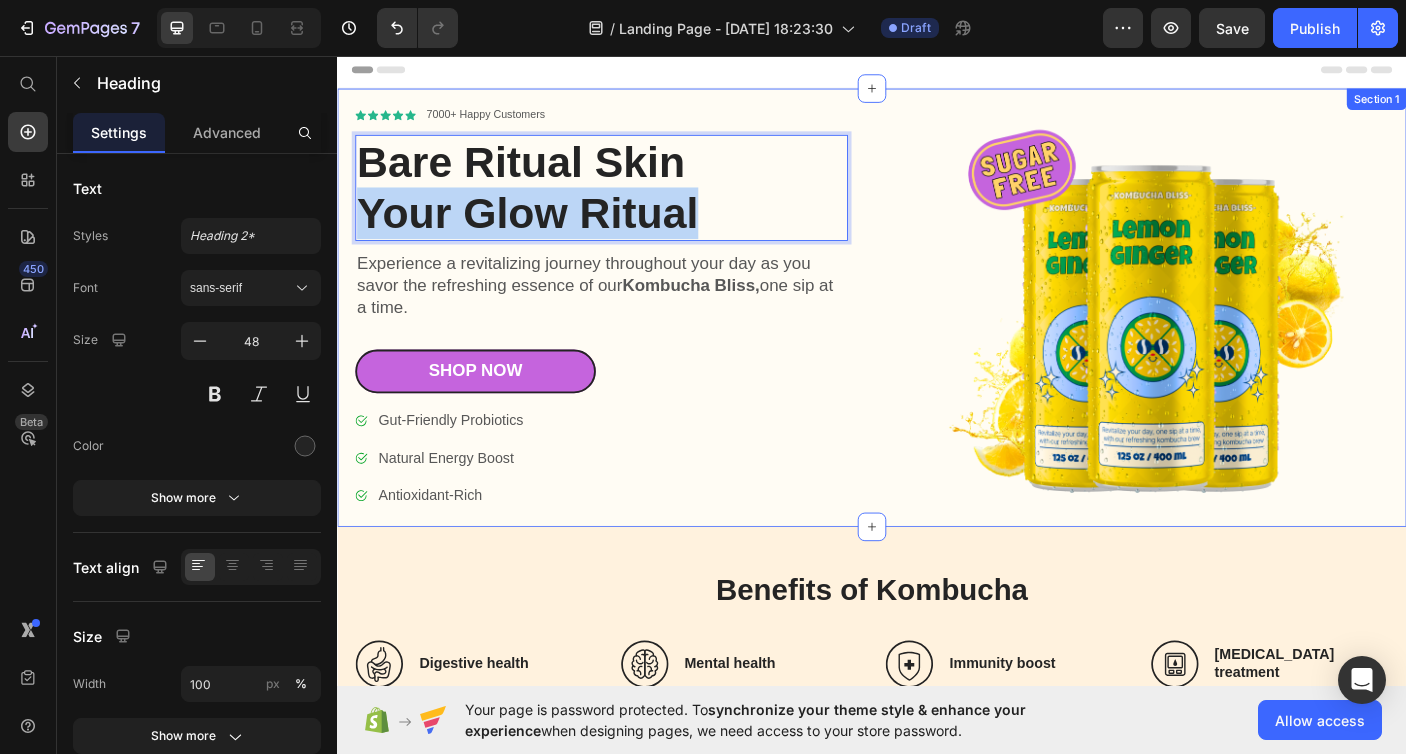 drag, startPoint x: 770, startPoint y: 227, endPoint x: 334, endPoint y: 257, distance: 437.03088 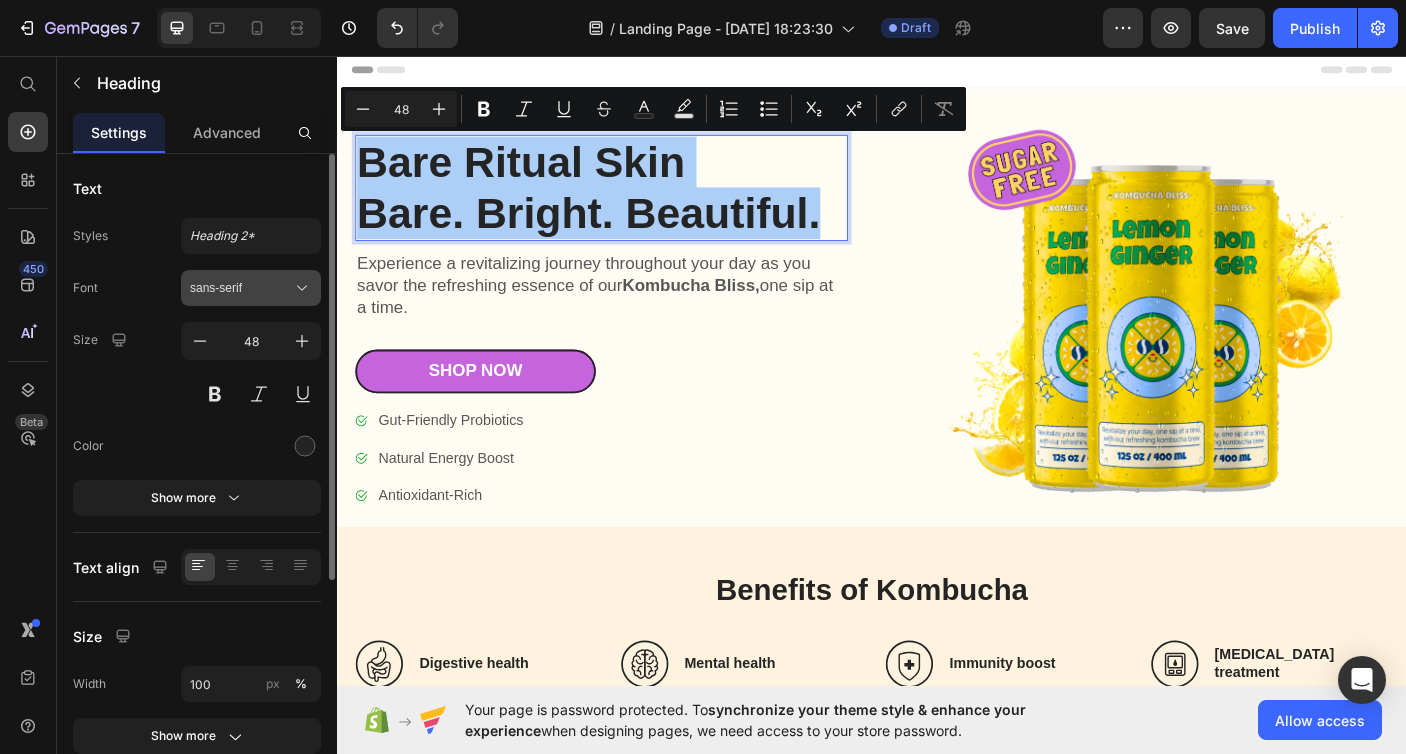 click on "sans-serif" at bounding box center [241, 288] 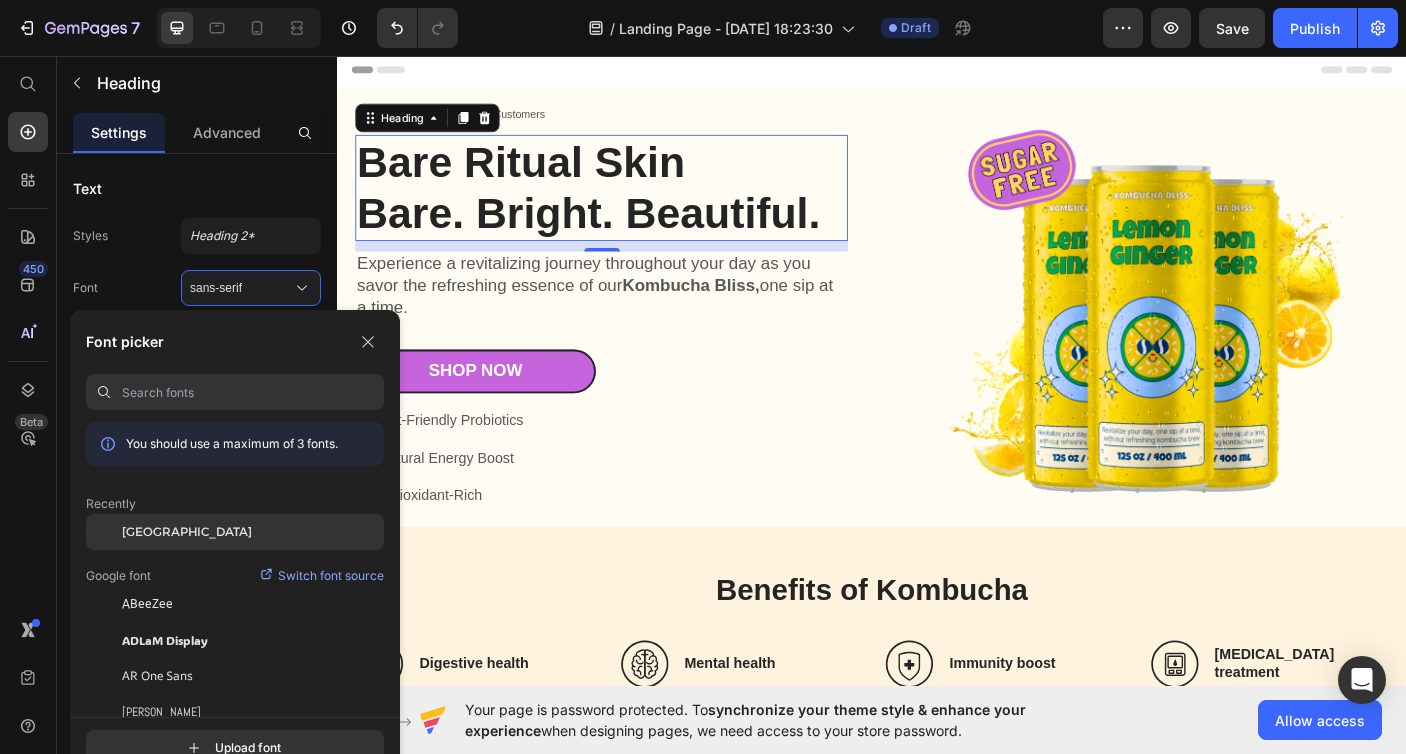 type 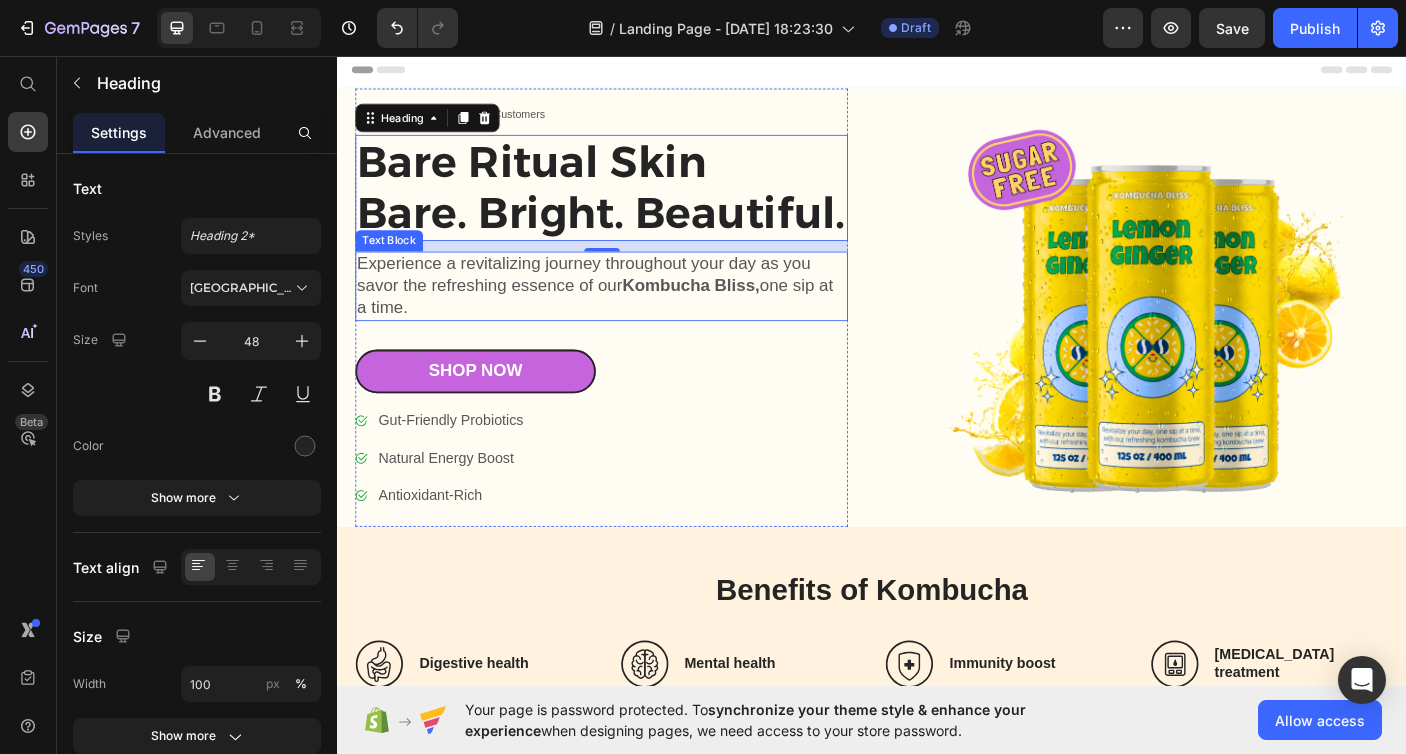 click on "Experience a revitalizing journey throughout your day as you savor the refreshing essence of our  Kombucha Bliss,  one sip at a time." at bounding box center [633, 315] 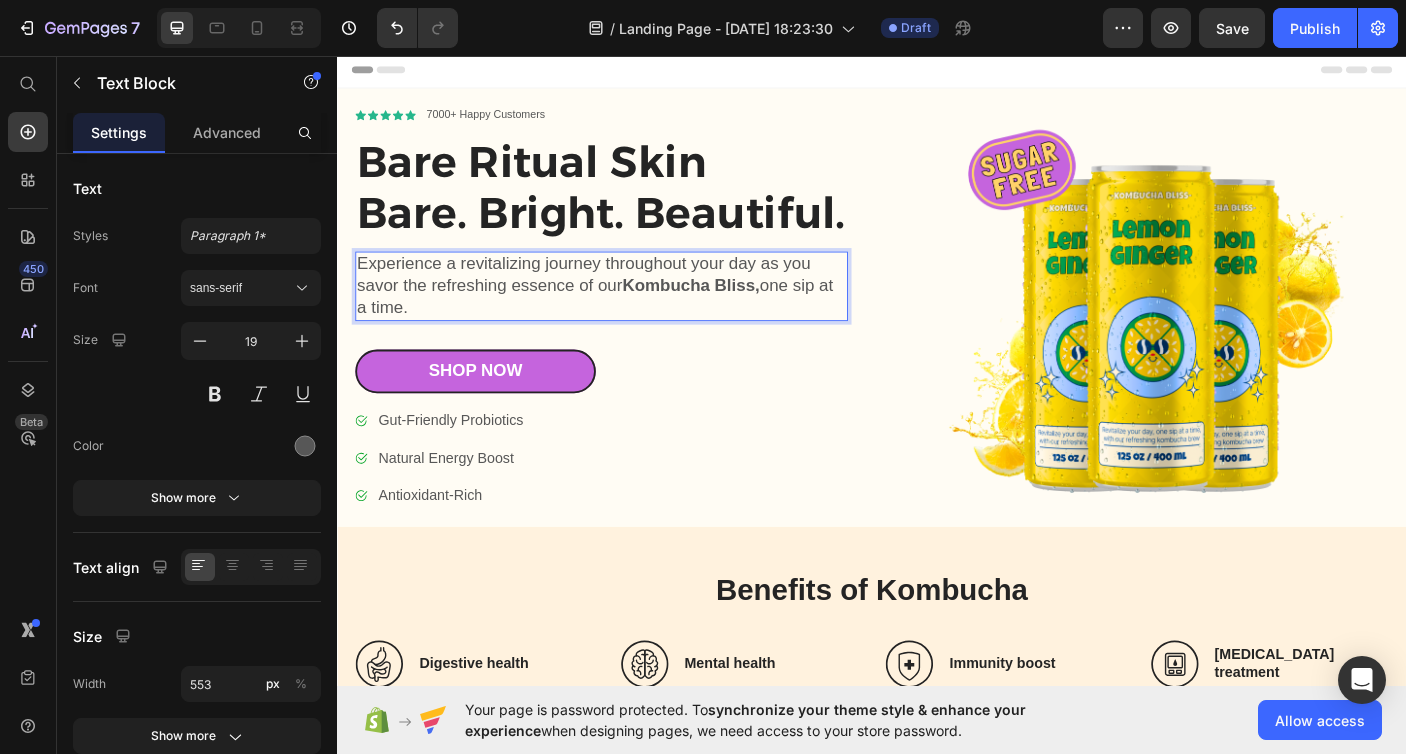 click on "Experience a revitalizing journey throughout your day as you savor the refreshing essence of our  Kombucha Bliss,  one sip at a time." at bounding box center [633, 315] 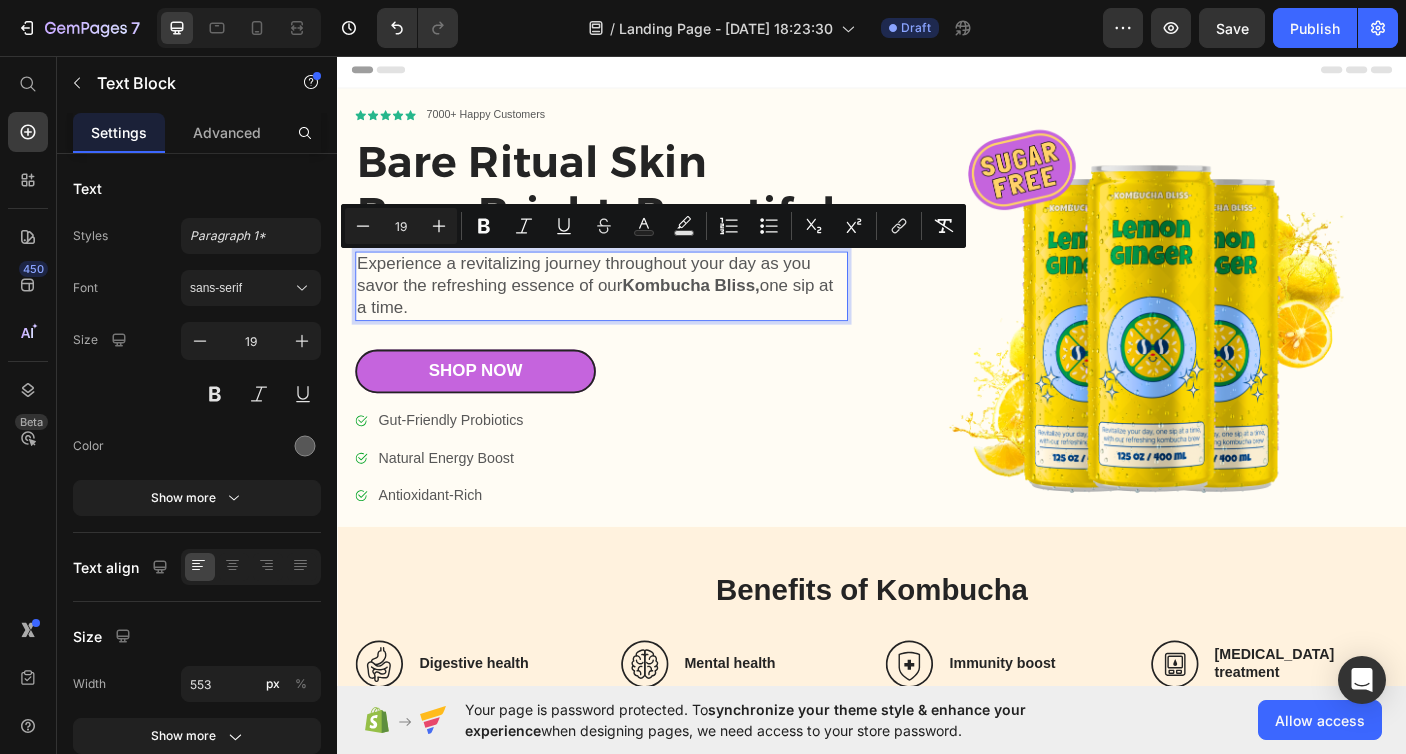copy on "Experience a revitalizing journey throughout your day as you savor the refreshing essence of our  Kombucha Bliss,  one sip at a time." 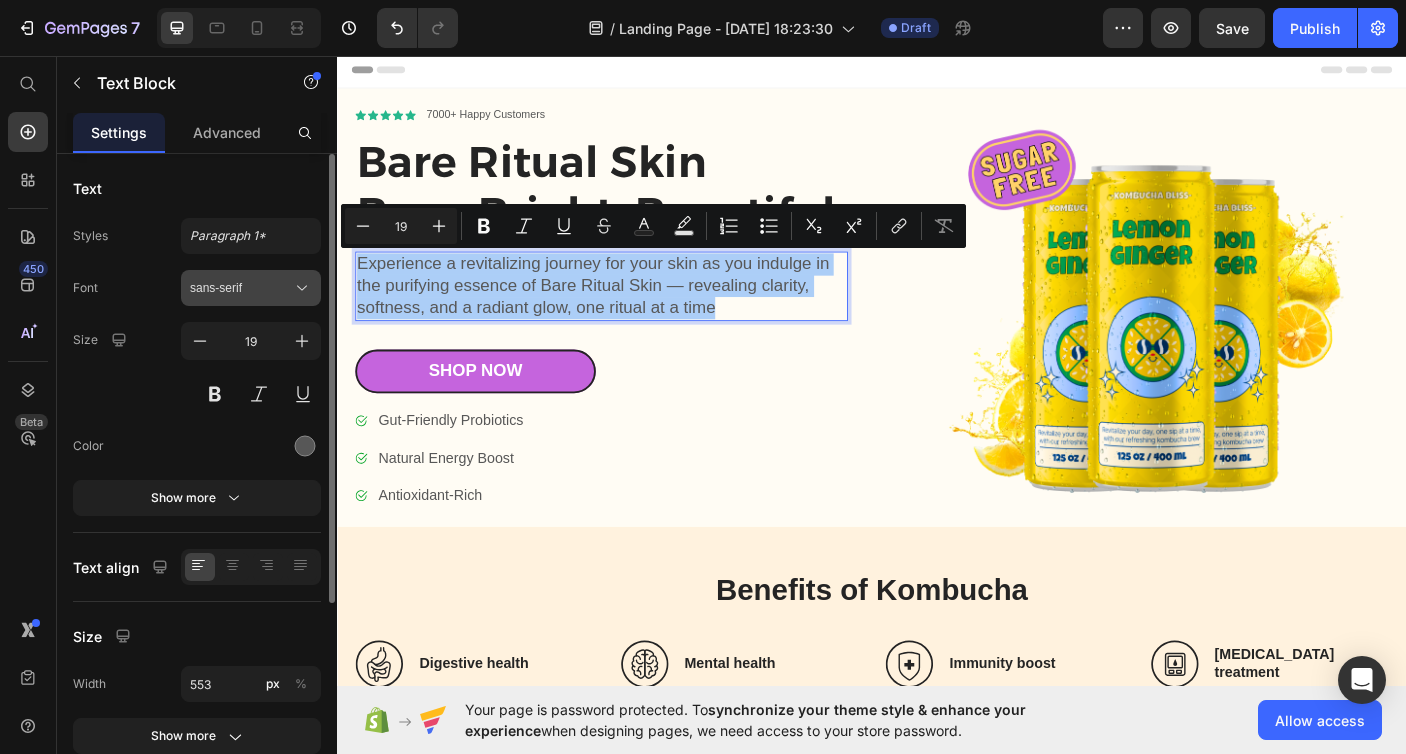 click on "sans-serif" at bounding box center [241, 288] 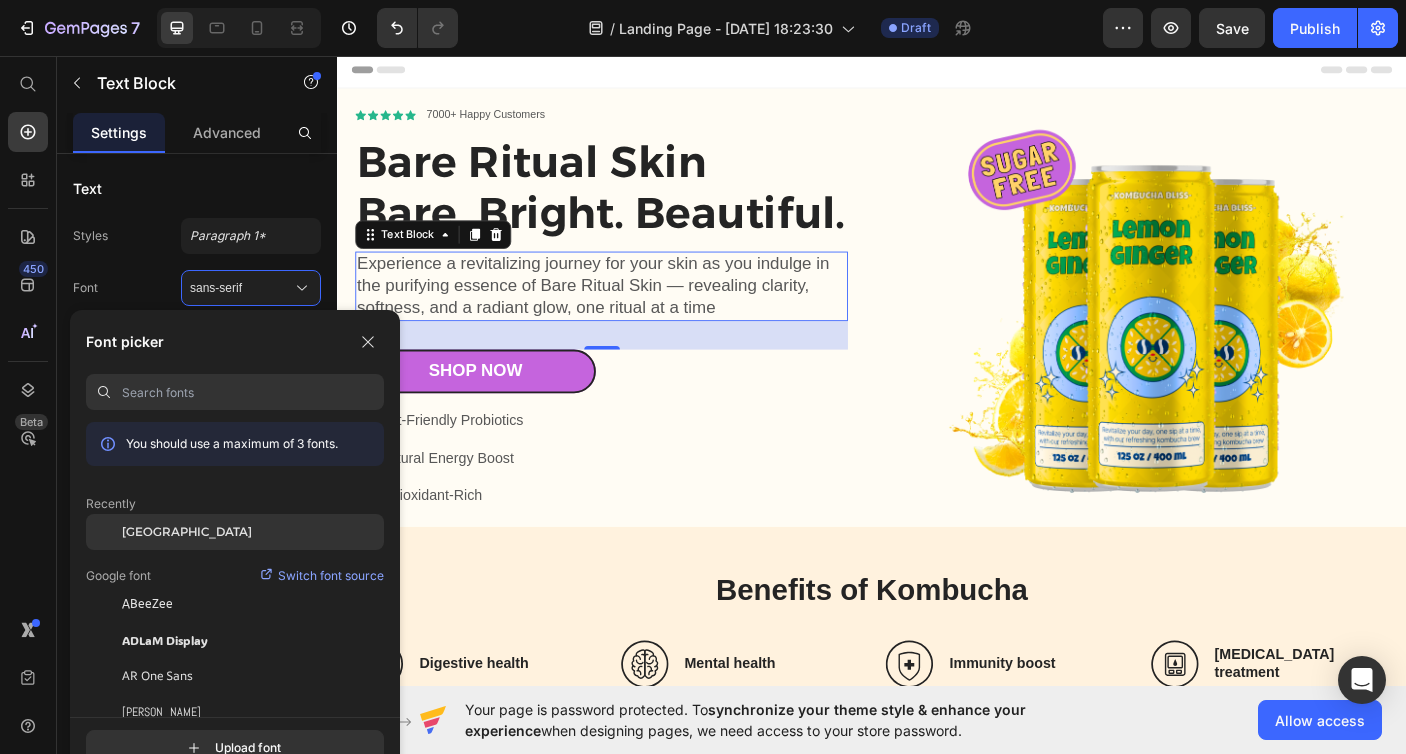 click on "[GEOGRAPHIC_DATA]" at bounding box center (187, 532) 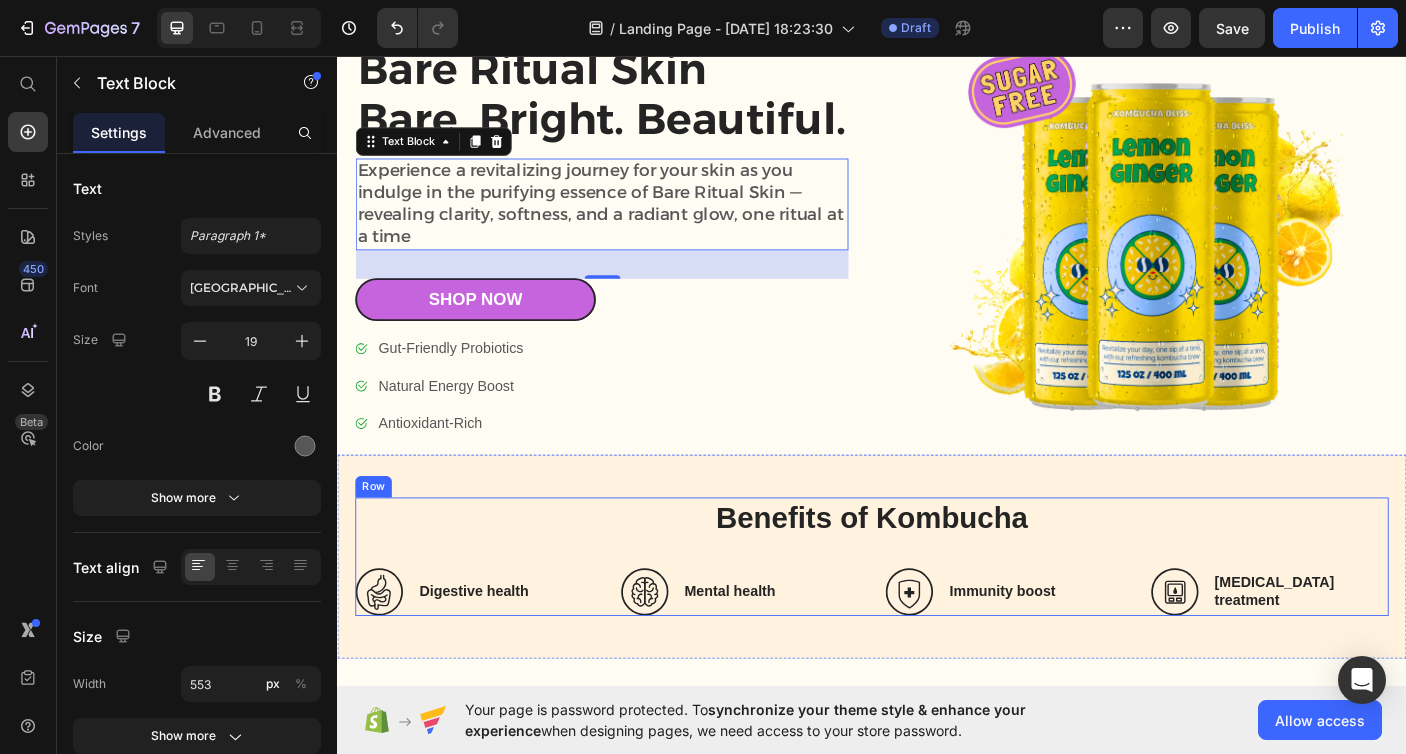 scroll, scrollTop: 59, scrollLeft: 0, axis: vertical 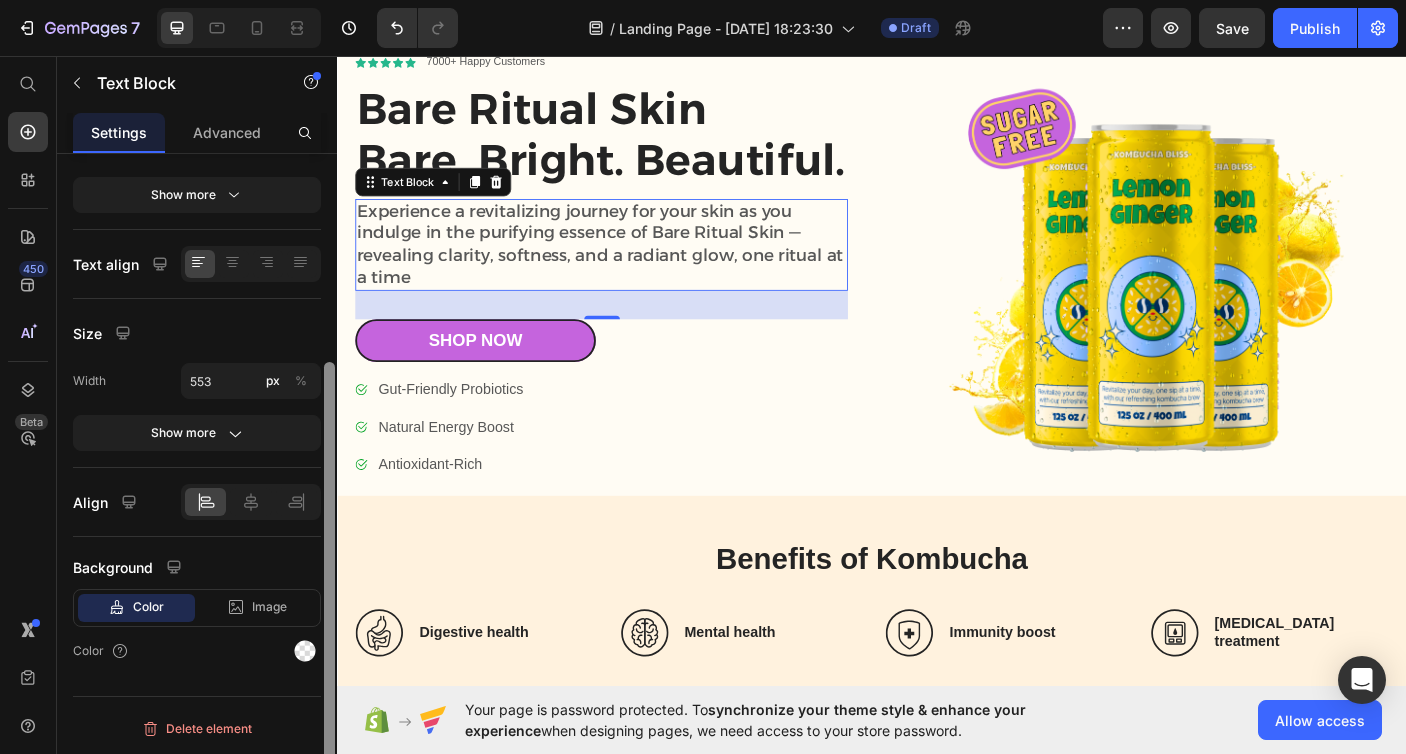 click at bounding box center (329, 482) 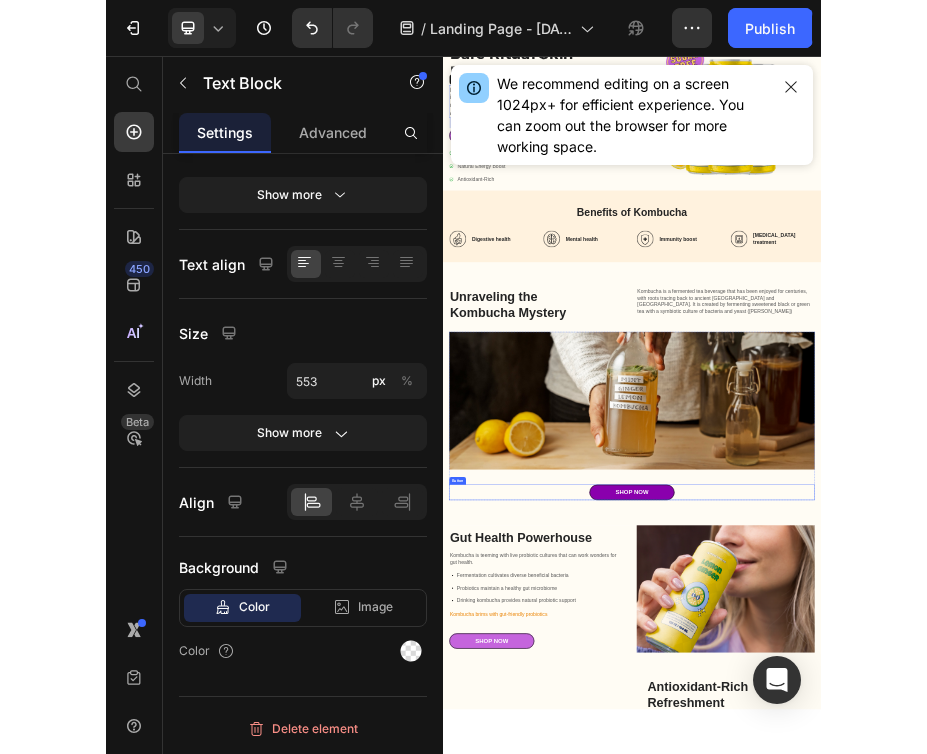 scroll, scrollTop: 0, scrollLeft: 0, axis: both 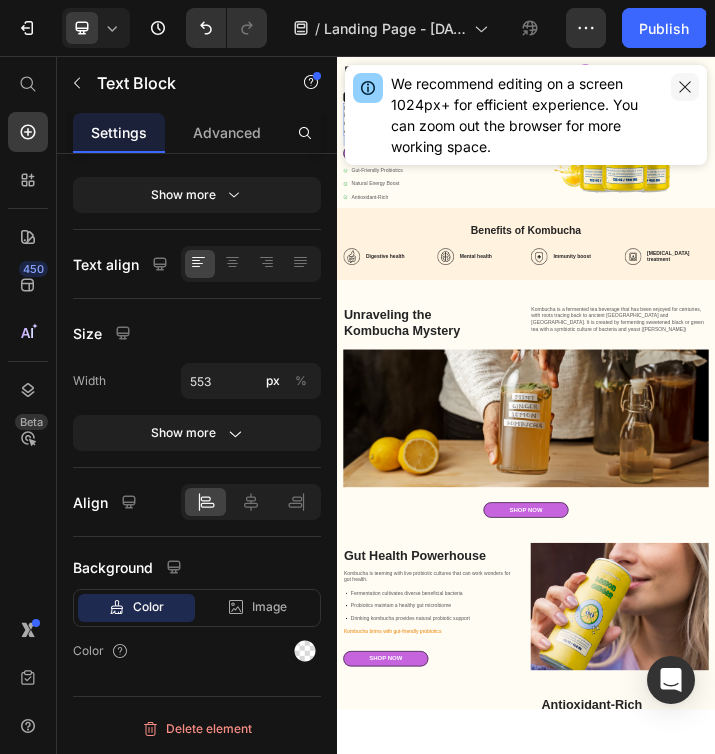 drag, startPoint x: 1096, startPoint y: 178, endPoint x: 682, endPoint y: 88, distance: 423.66968 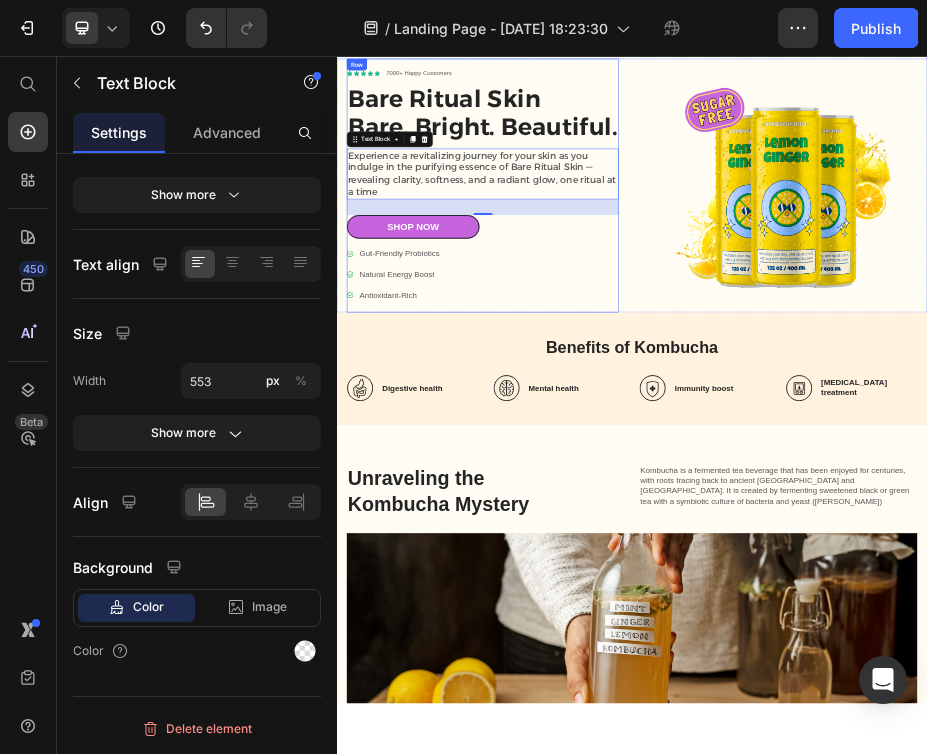 click on "Gut-Friendly Probiotics" at bounding box center [464, 476] 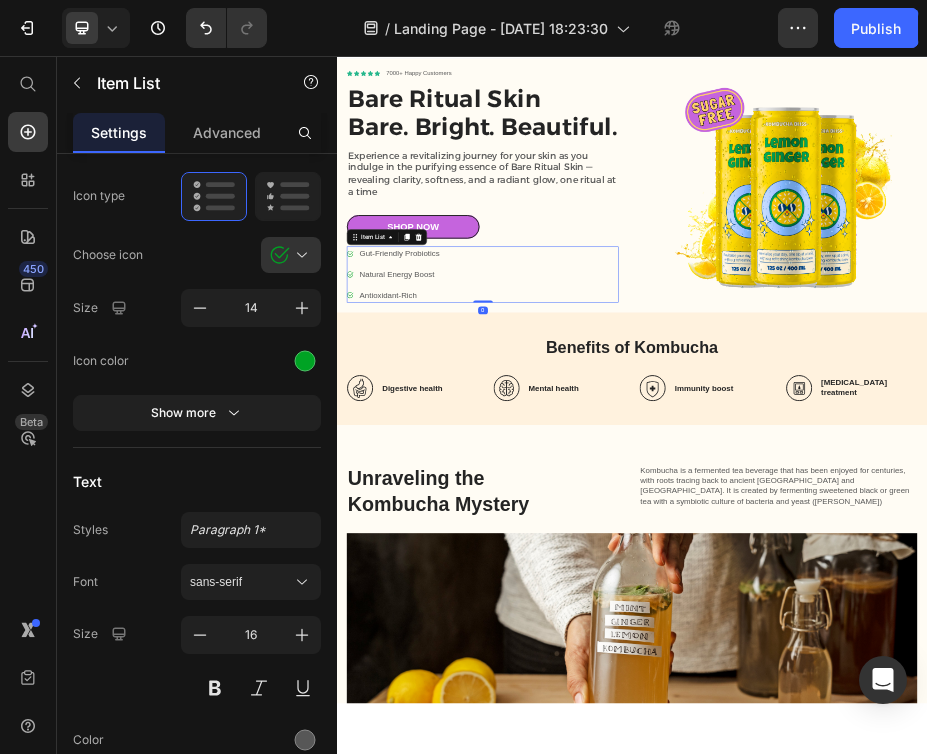 scroll, scrollTop: 0, scrollLeft: 0, axis: both 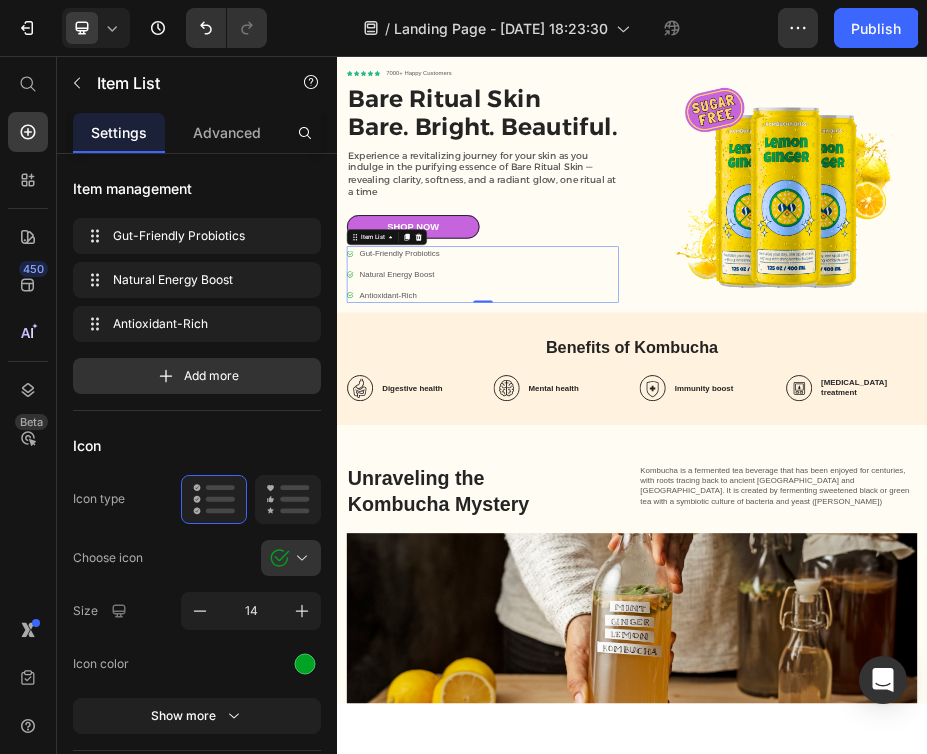 click on "Gut-Friendly Probiotics" at bounding box center [464, 476] 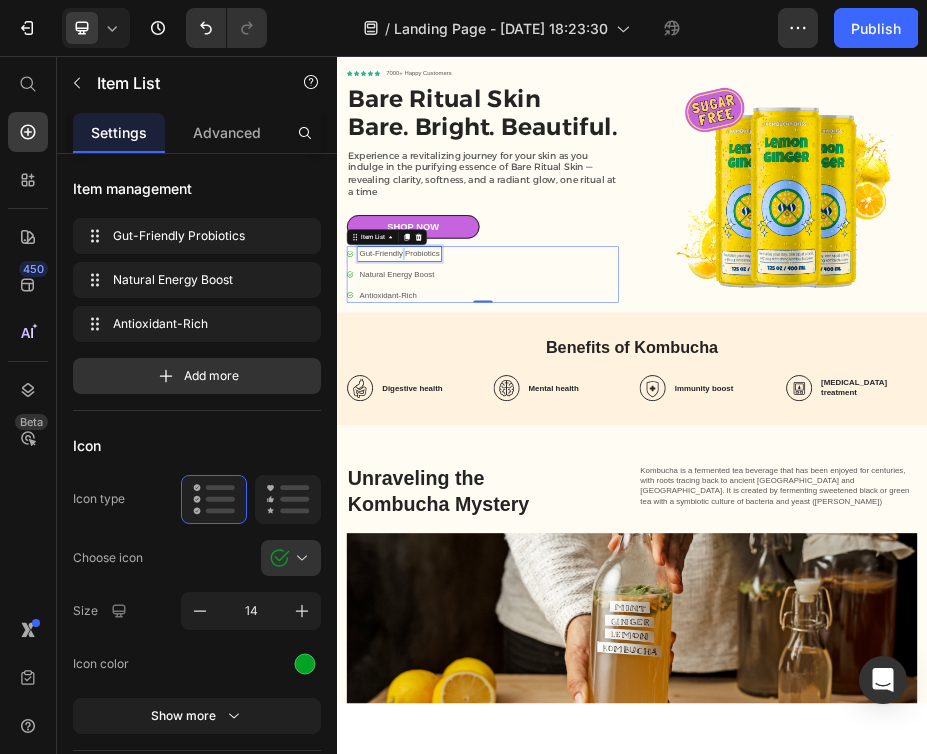 click on "Gut-Friendly Probiotics" at bounding box center (464, 476) 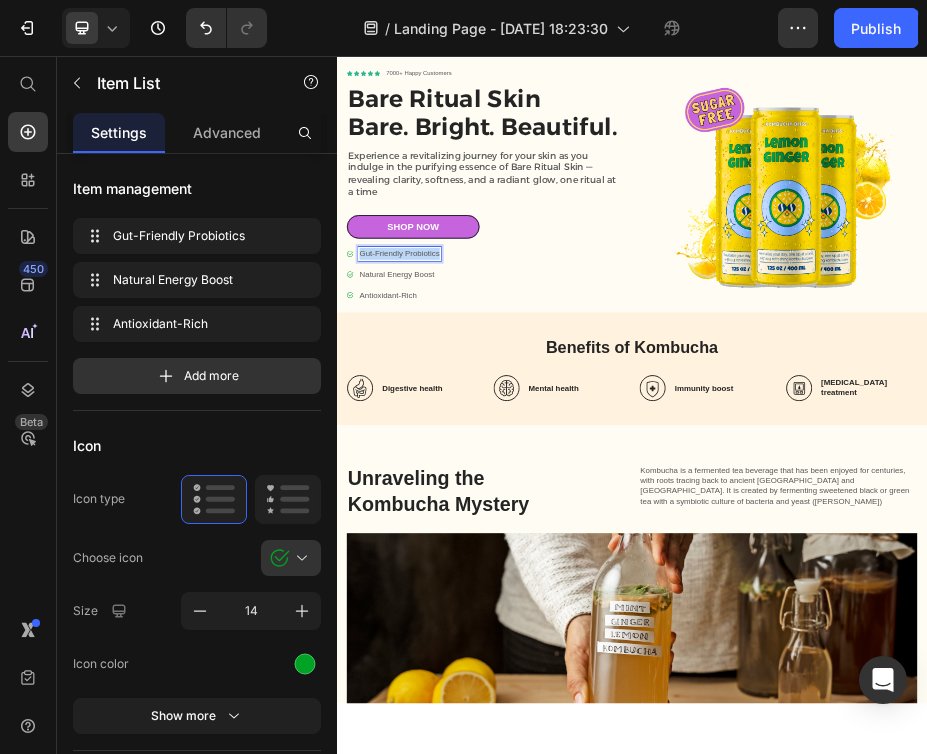 click on "Gut-Friendly Probiotics" at bounding box center (464, 476) 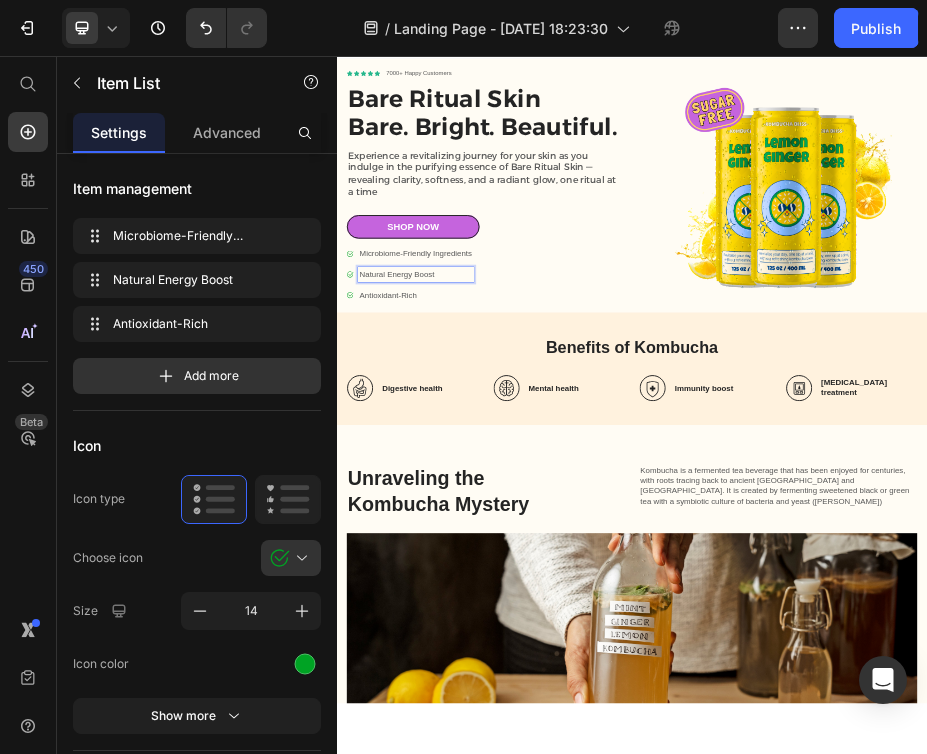 click on "Natural Energy Boost" at bounding box center [497, 518] 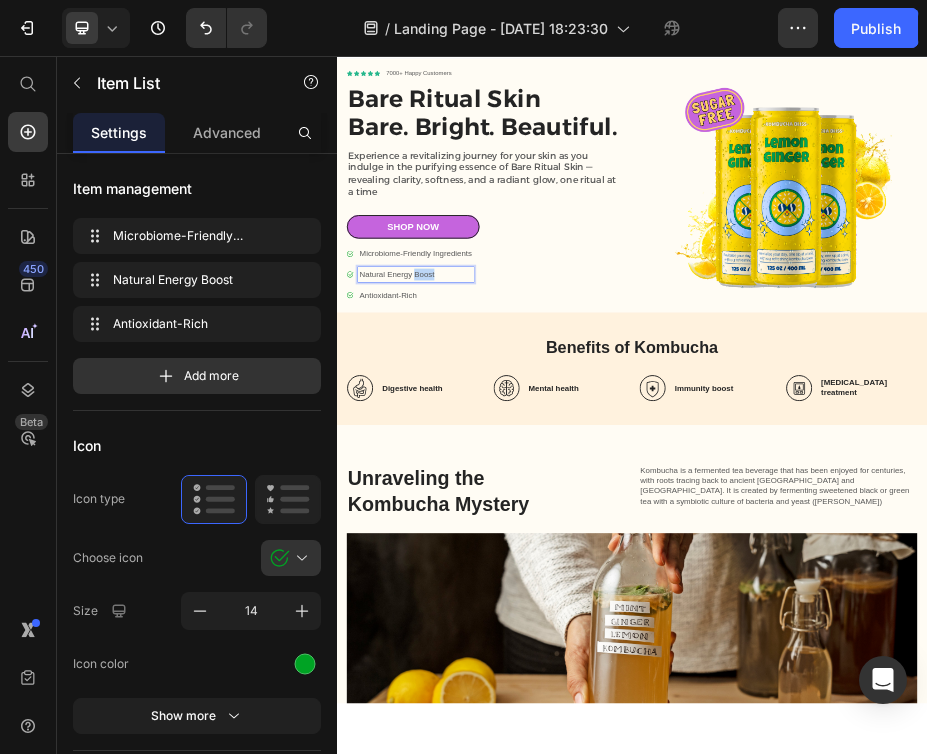 click on "Natural Energy Boost" at bounding box center [497, 518] 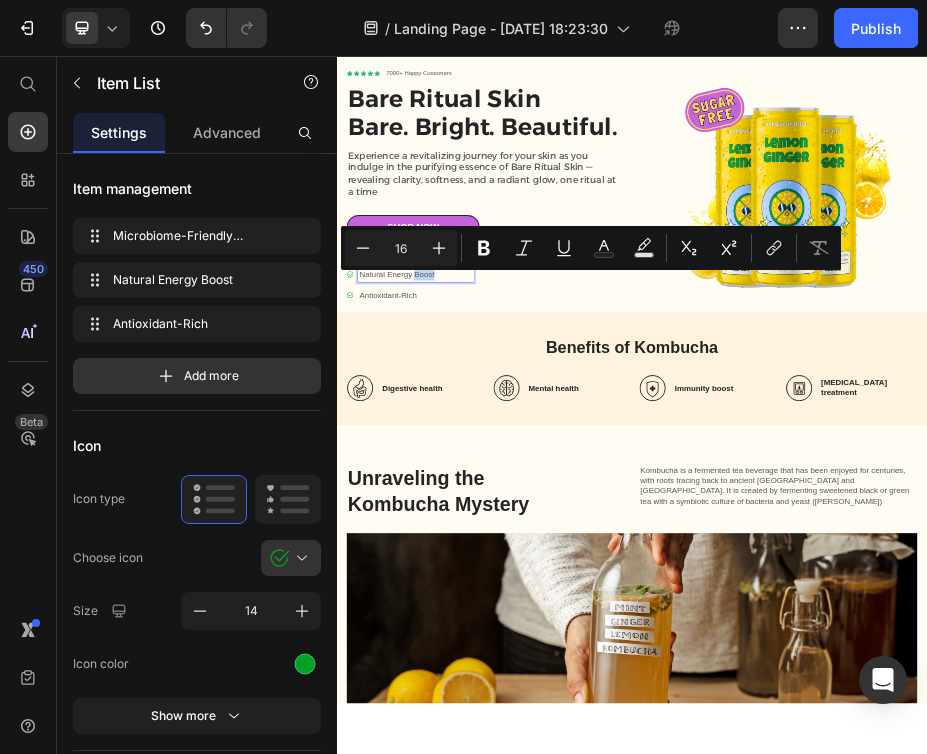 click on "Natural Energy Boost" at bounding box center (497, 518) 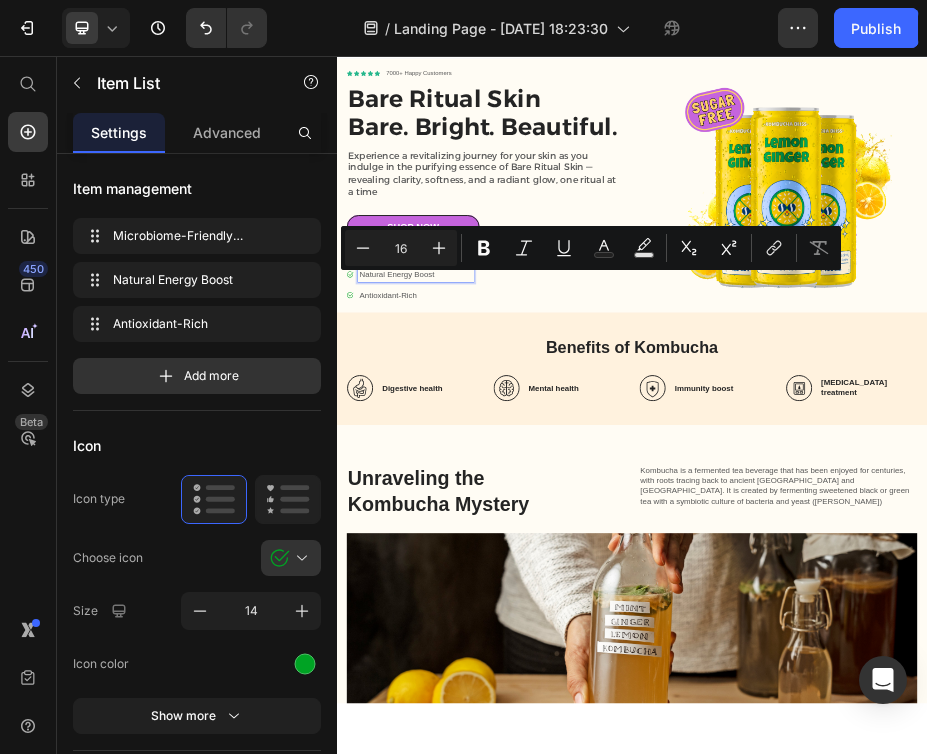 click on "Natural Energy Boost" at bounding box center [497, 518] 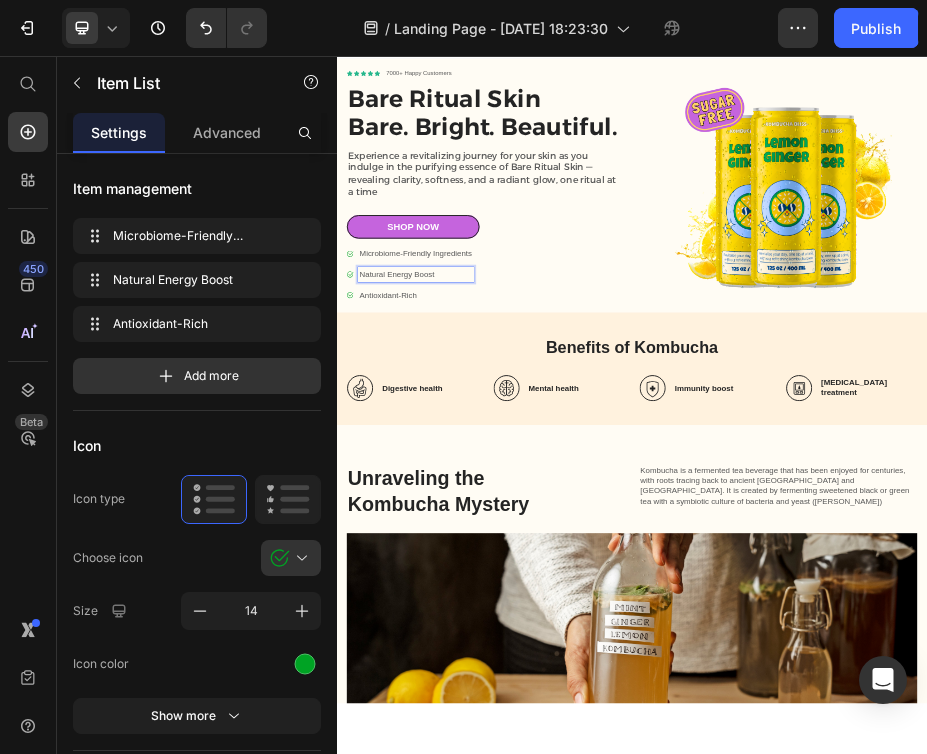 click on "Natural Energy Boost" at bounding box center [497, 518] 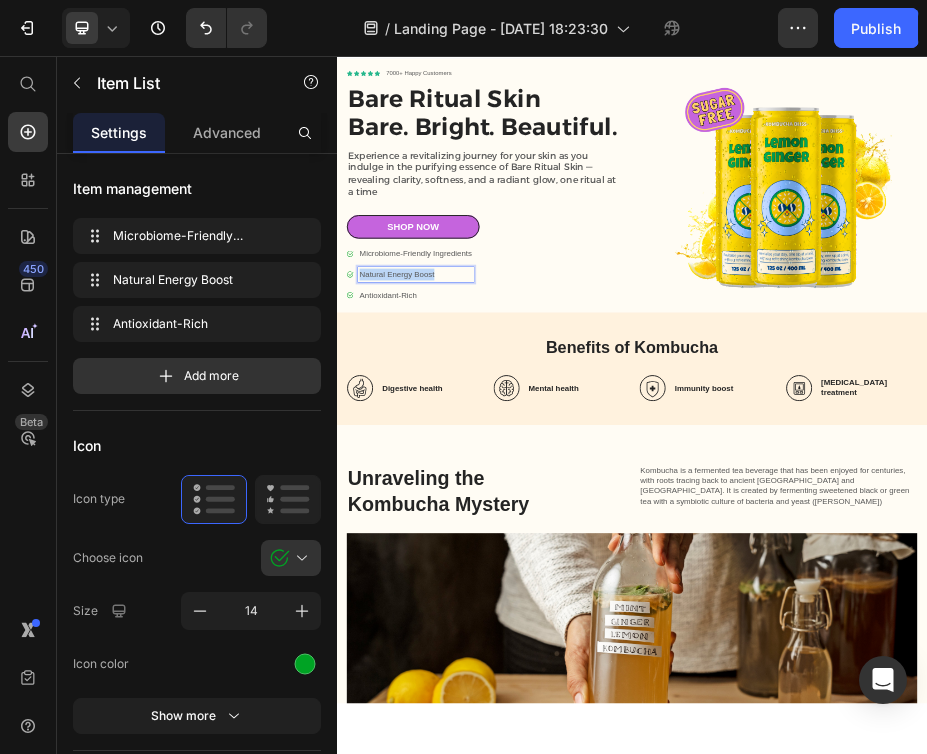 click on "Natural Energy Boost" at bounding box center [497, 518] 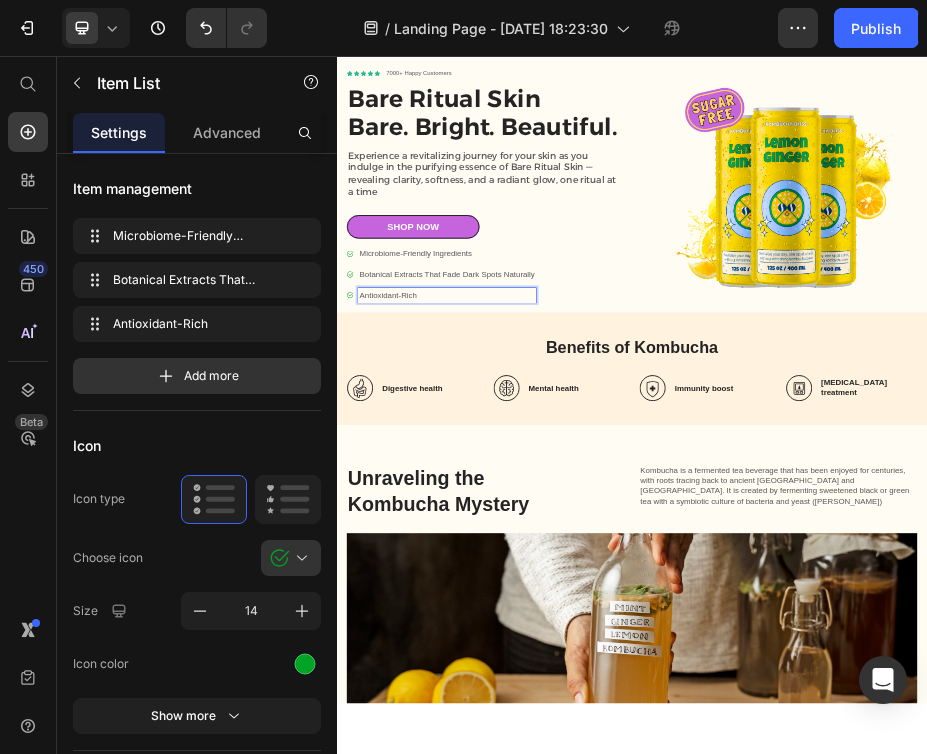 click on "Antioxidant-Rich" at bounding box center [561, 560] 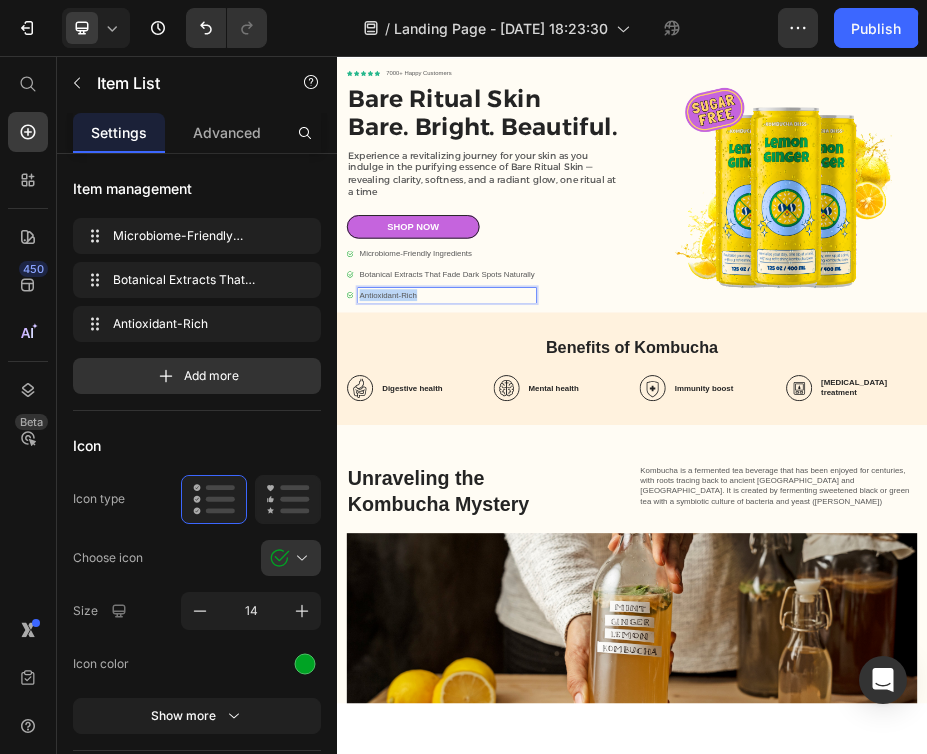 drag, startPoint x: 497, startPoint y: 555, endPoint x: 378, endPoint y: 562, distance: 119.2057 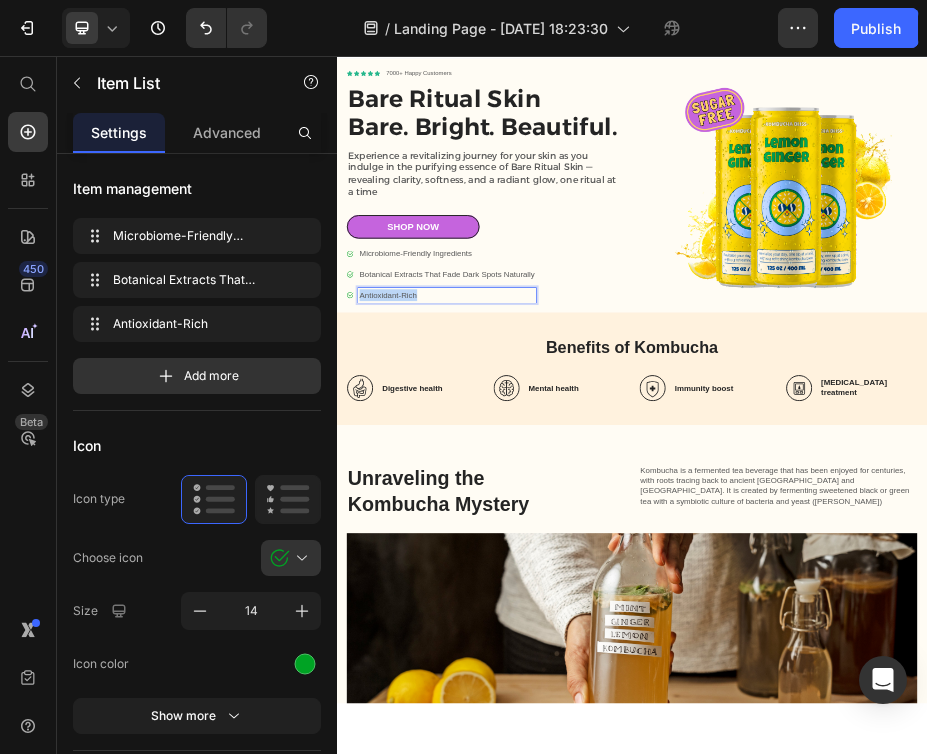 click on "Antioxidant-Rich" at bounding box center [549, 560] 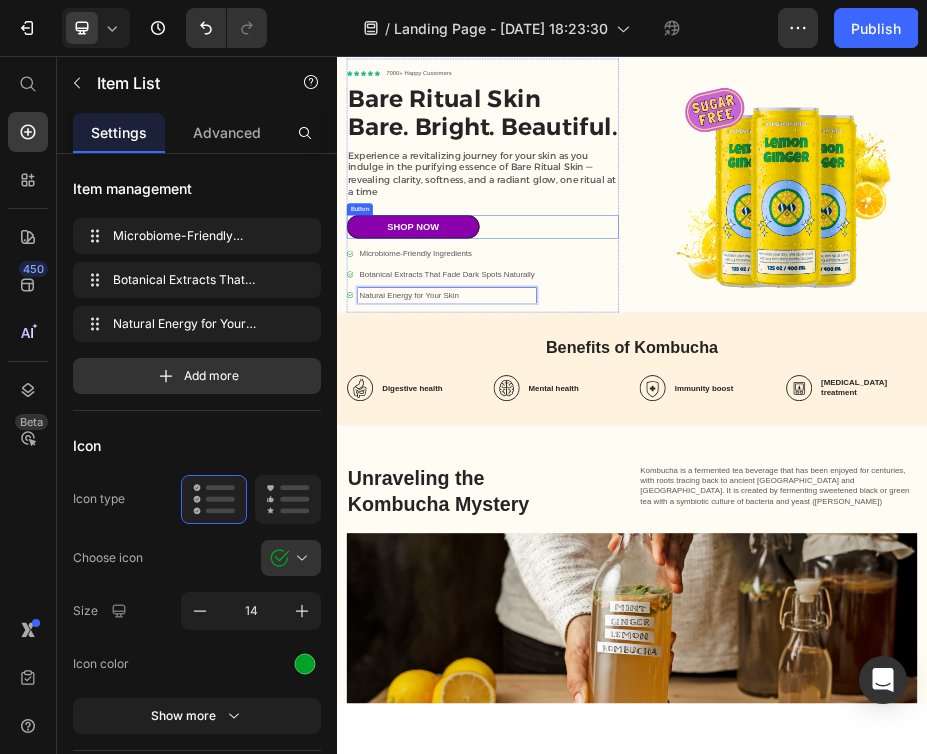 click on "Shop Now" at bounding box center (492, 421) 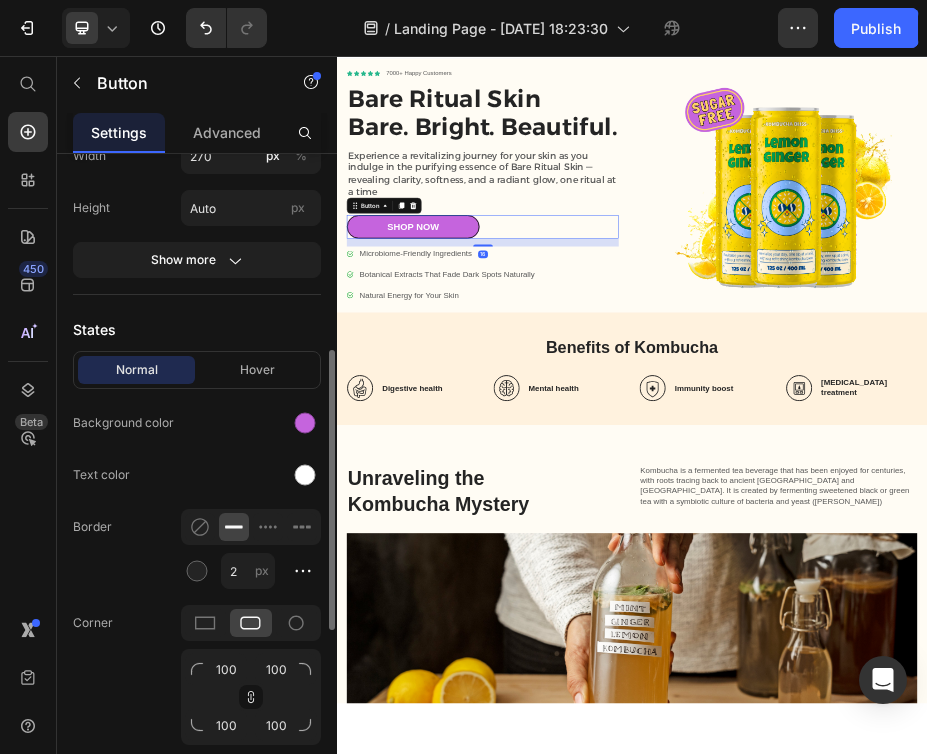 scroll, scrollTop: 438, scrollLeft: 0, axis: vertical 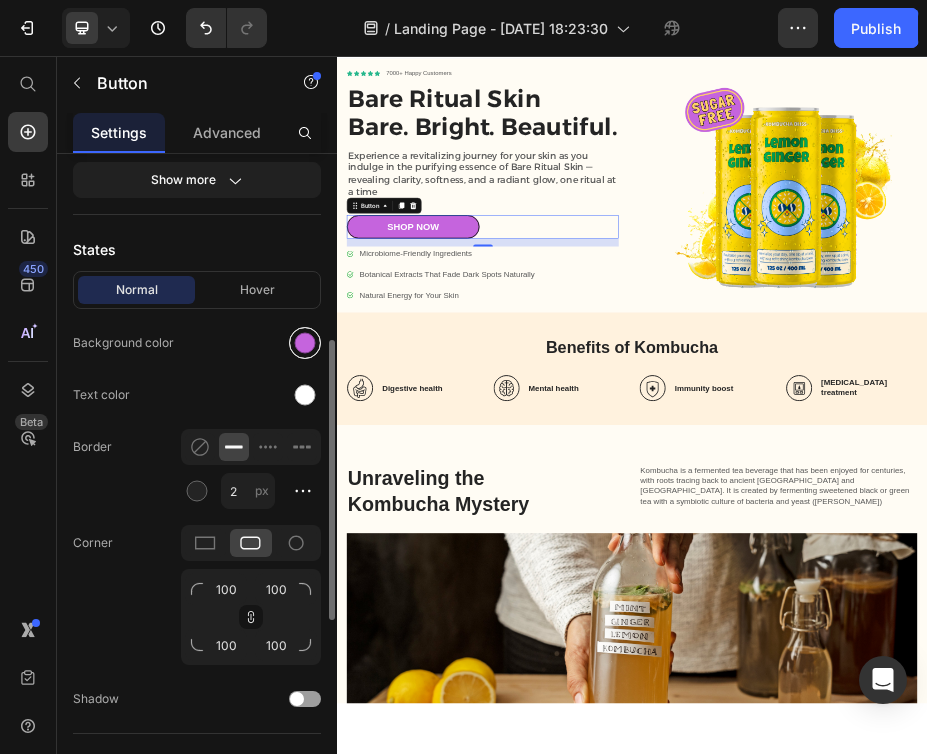 click at bounding box center [305, 343] 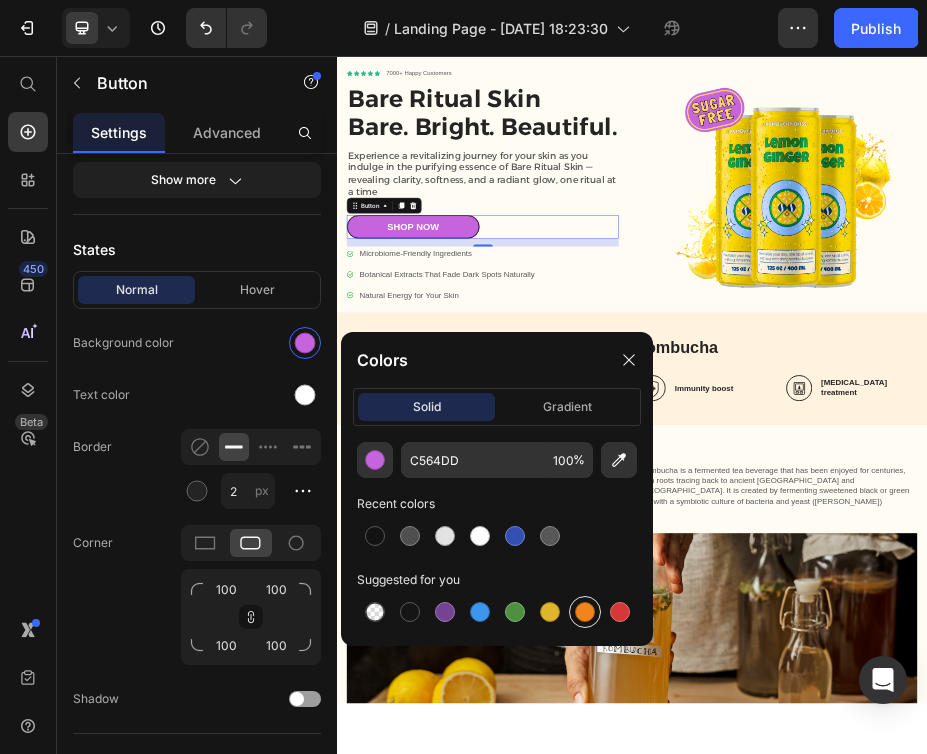 click at bounding box center [585, 612] 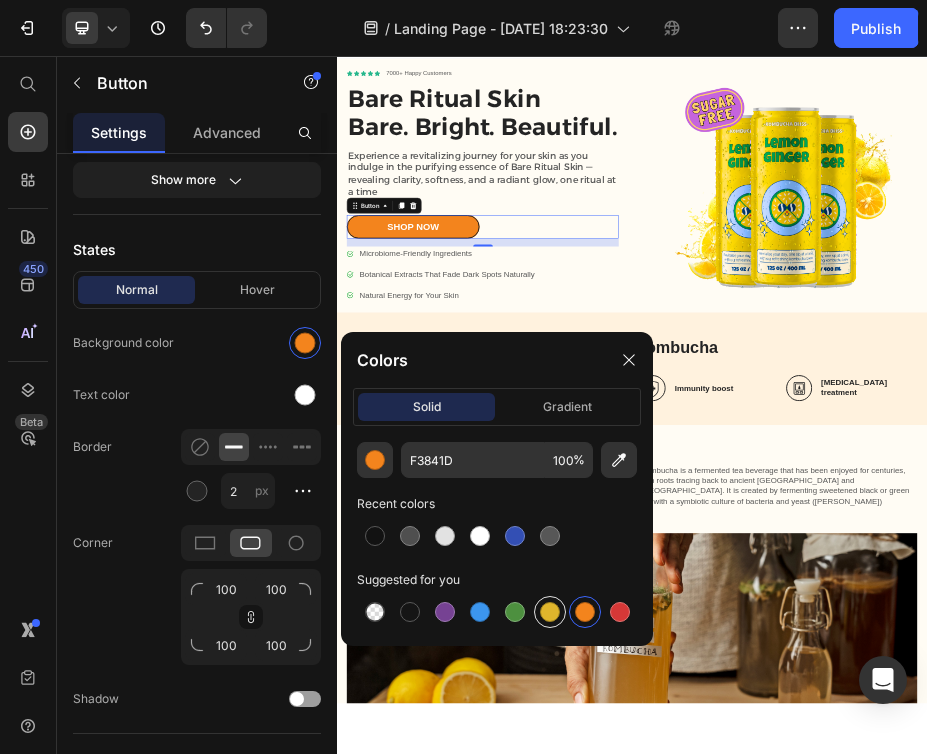 click at bounding box center [550, 612] 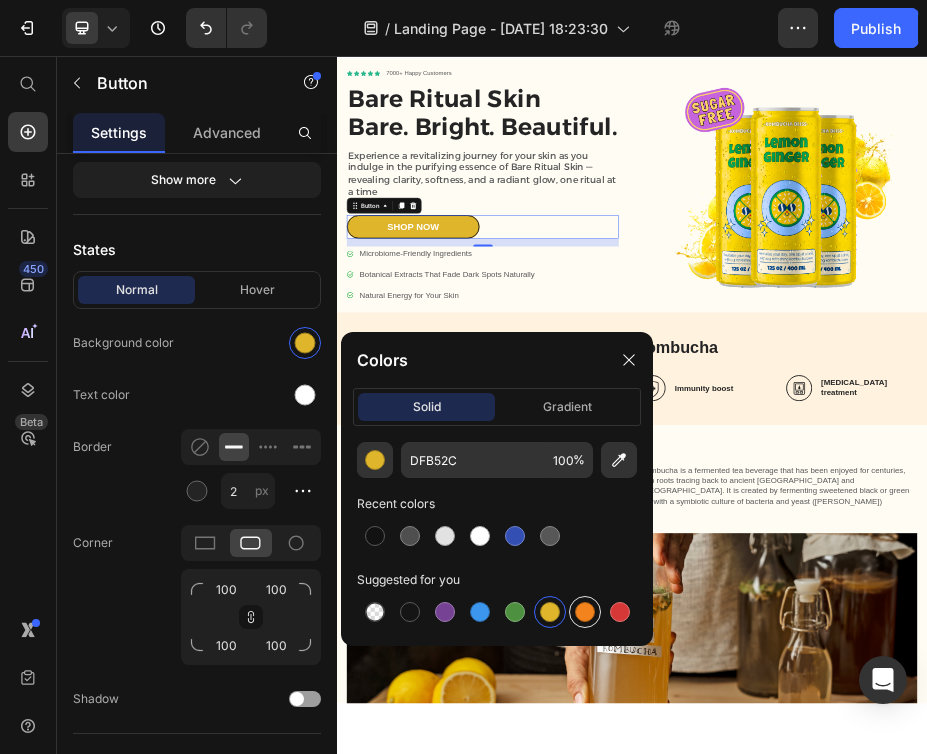 click at bounding box center (585, 612) 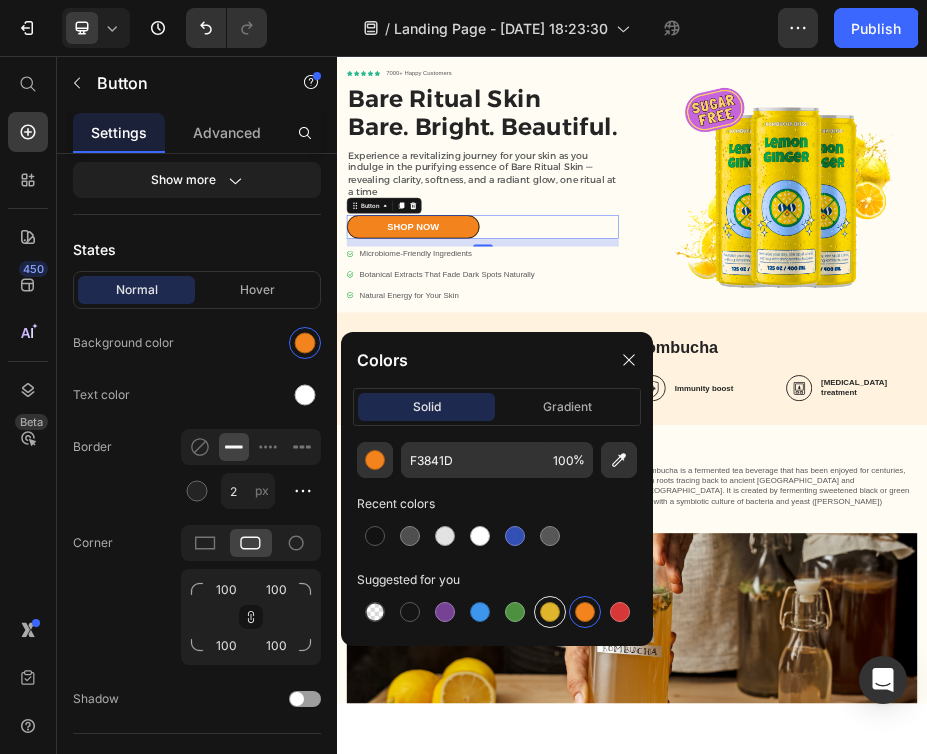 click at bounding box center (550, 612) 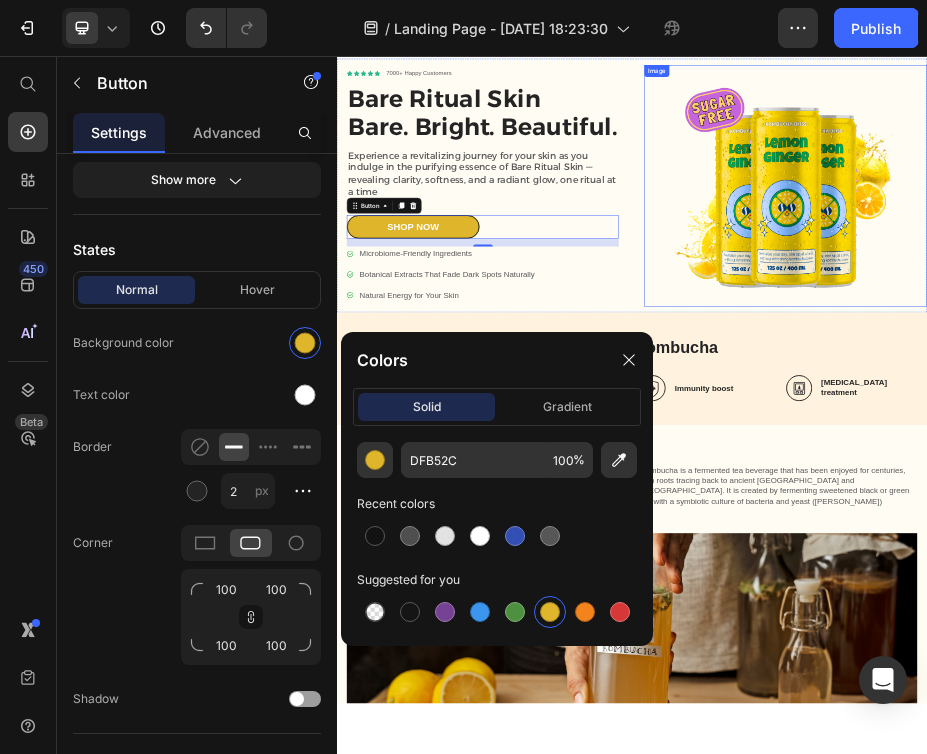 click at bounding box center (1249, 337) 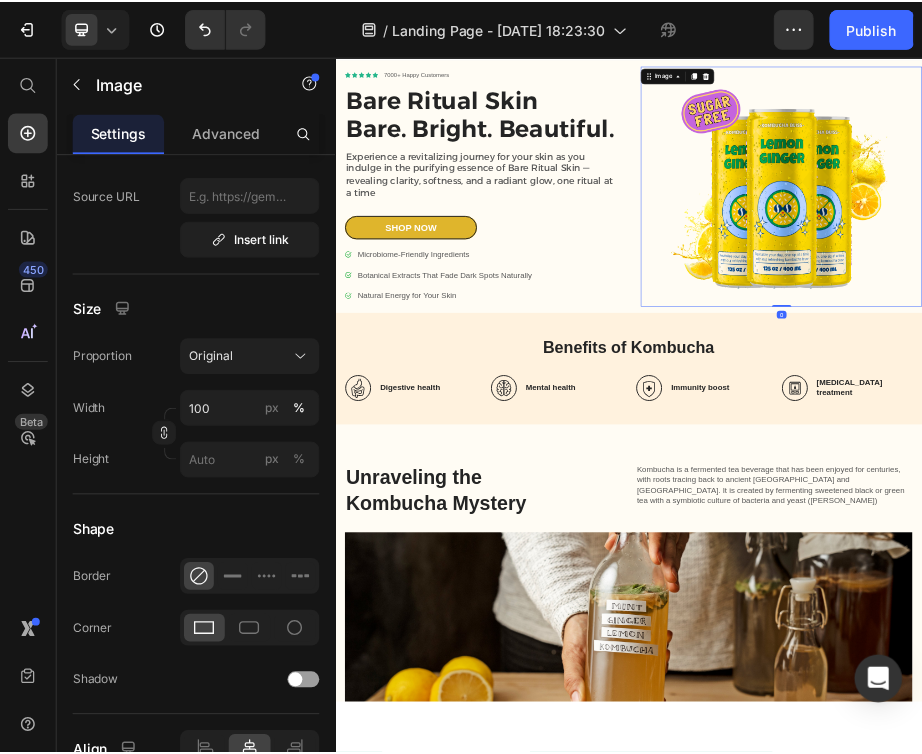 scroll, scrollTop: 0, scrollLeft: 0, axis: both 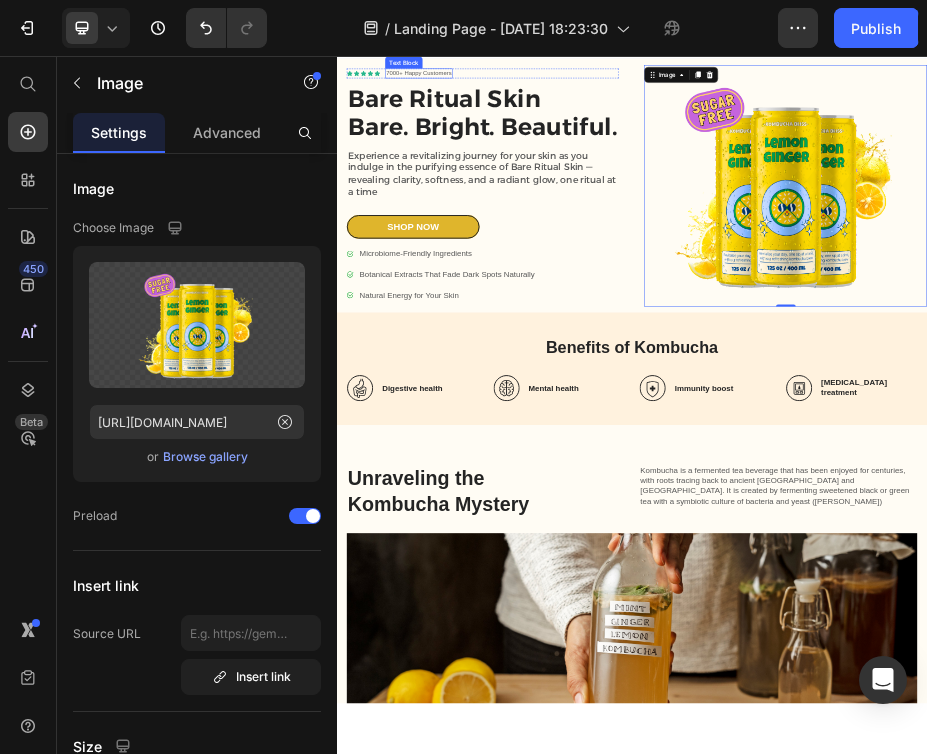 click on "7000+ Happy Customers" at bounding box center (503, 109) 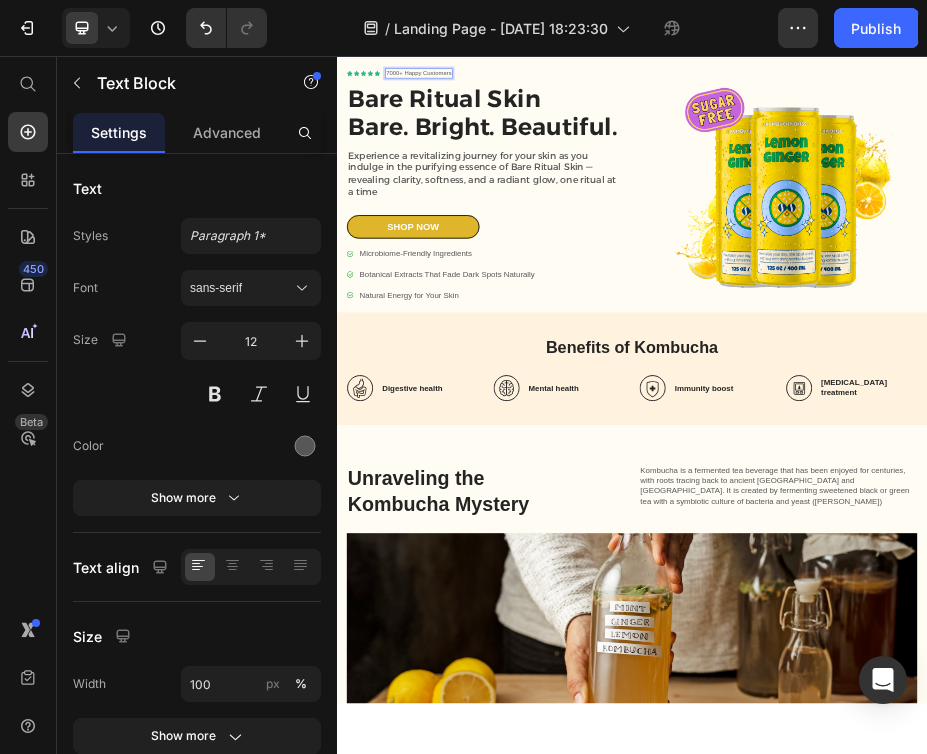 click on "7000+ Happy Customers" at bounding box center (503, 109) 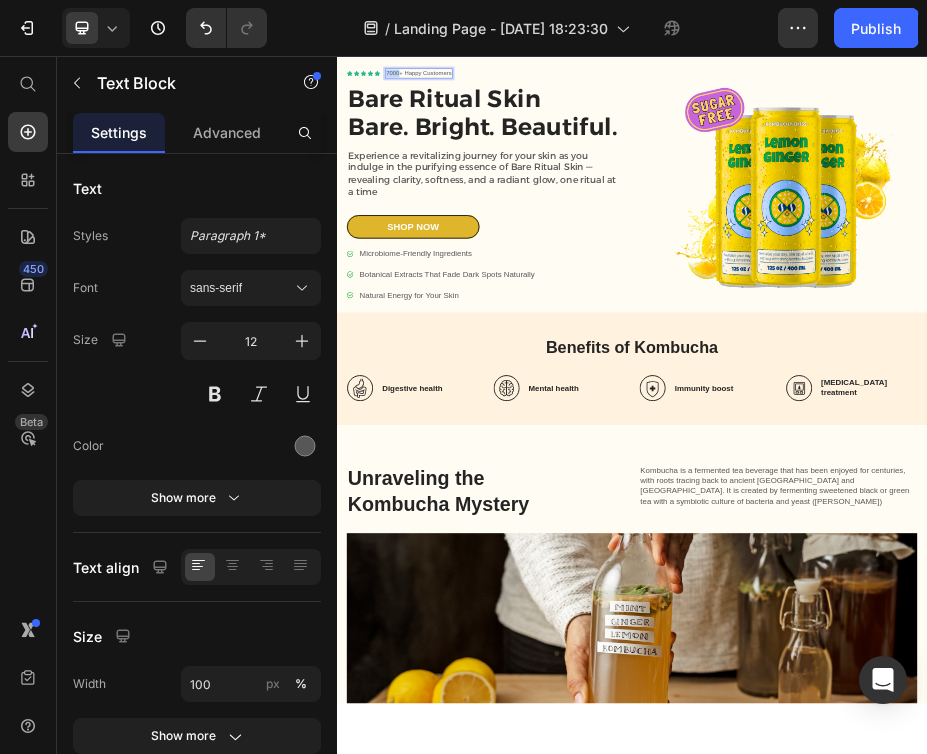 click on "7000+ Happy Customers" at bounding box center (503, 109) 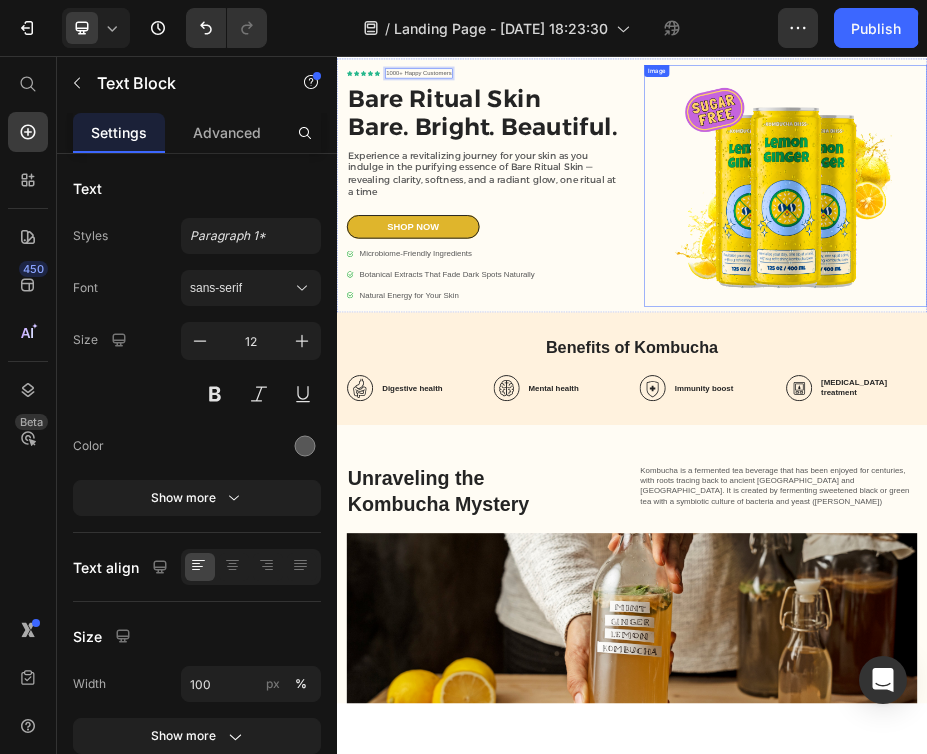 click at bounding box center [1249, 337] 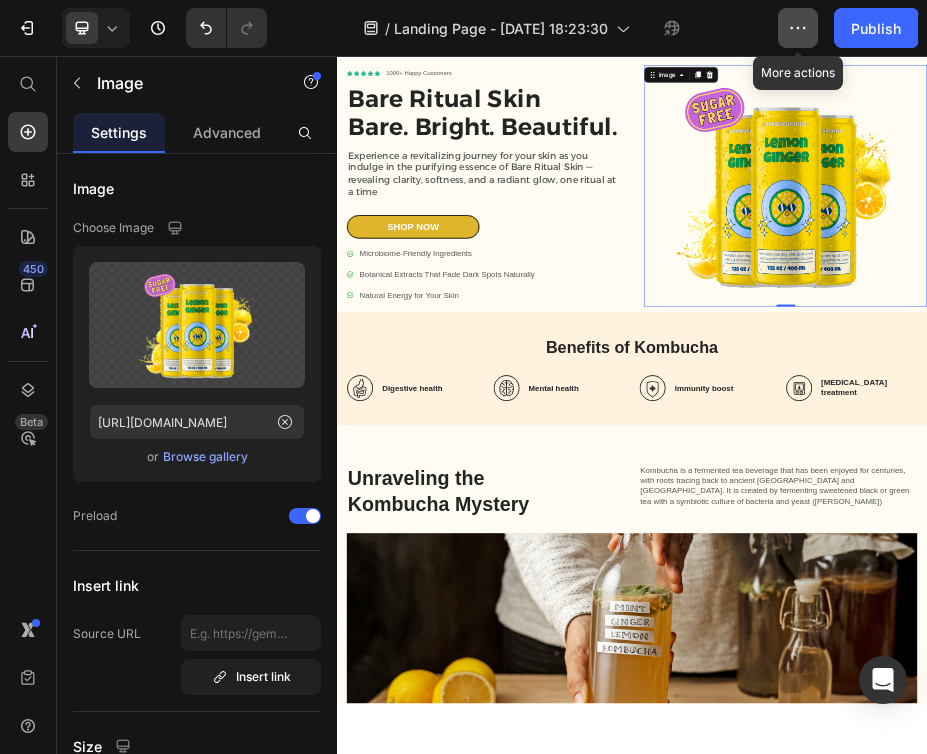 click 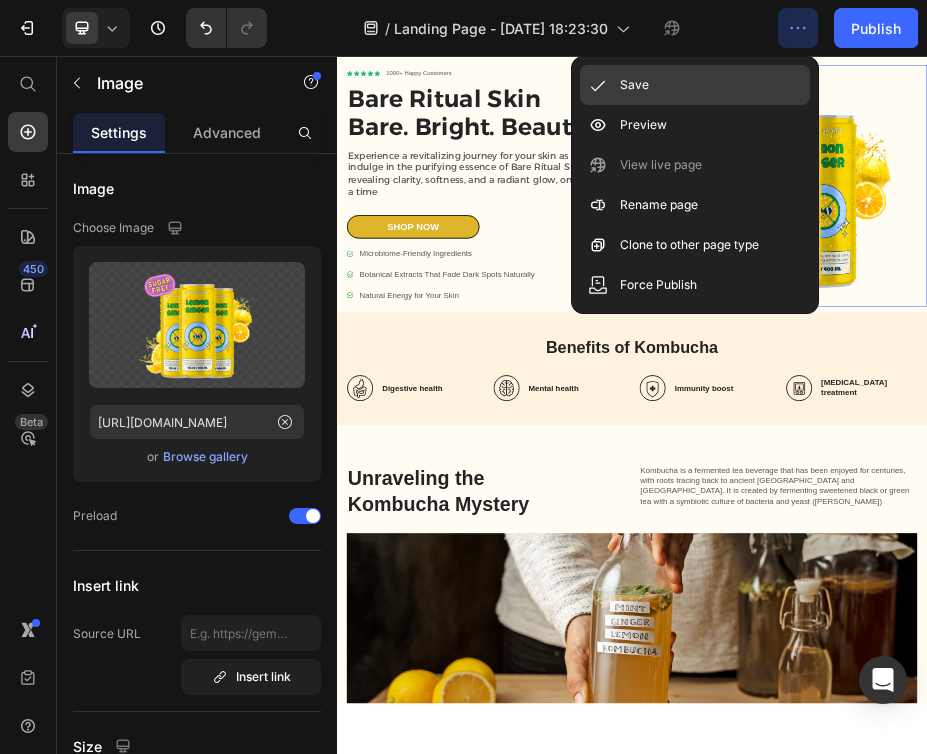 click on "Save" 